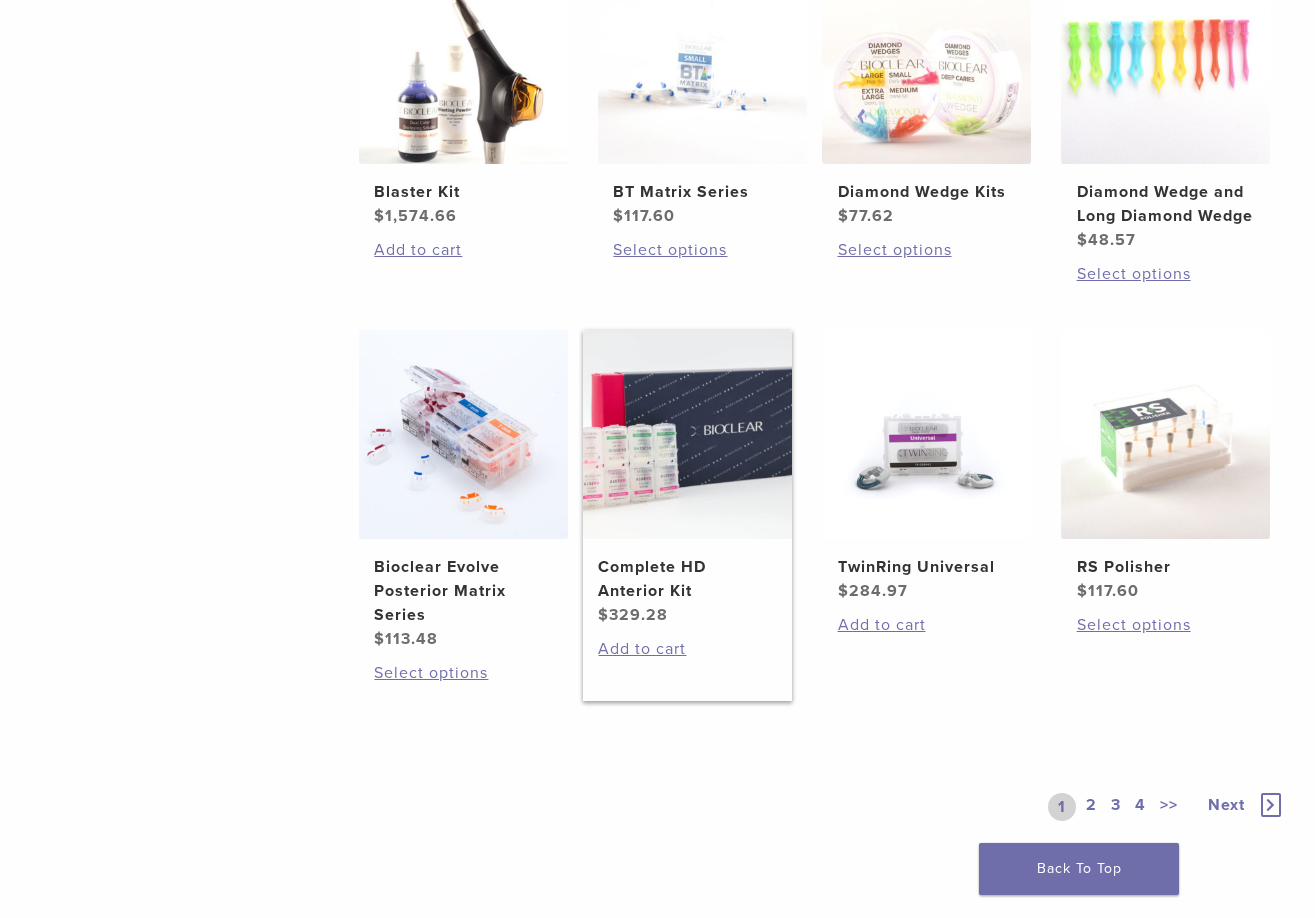 scroll, scrollTop: 1300, scrollLeft: 0, axis: vertical 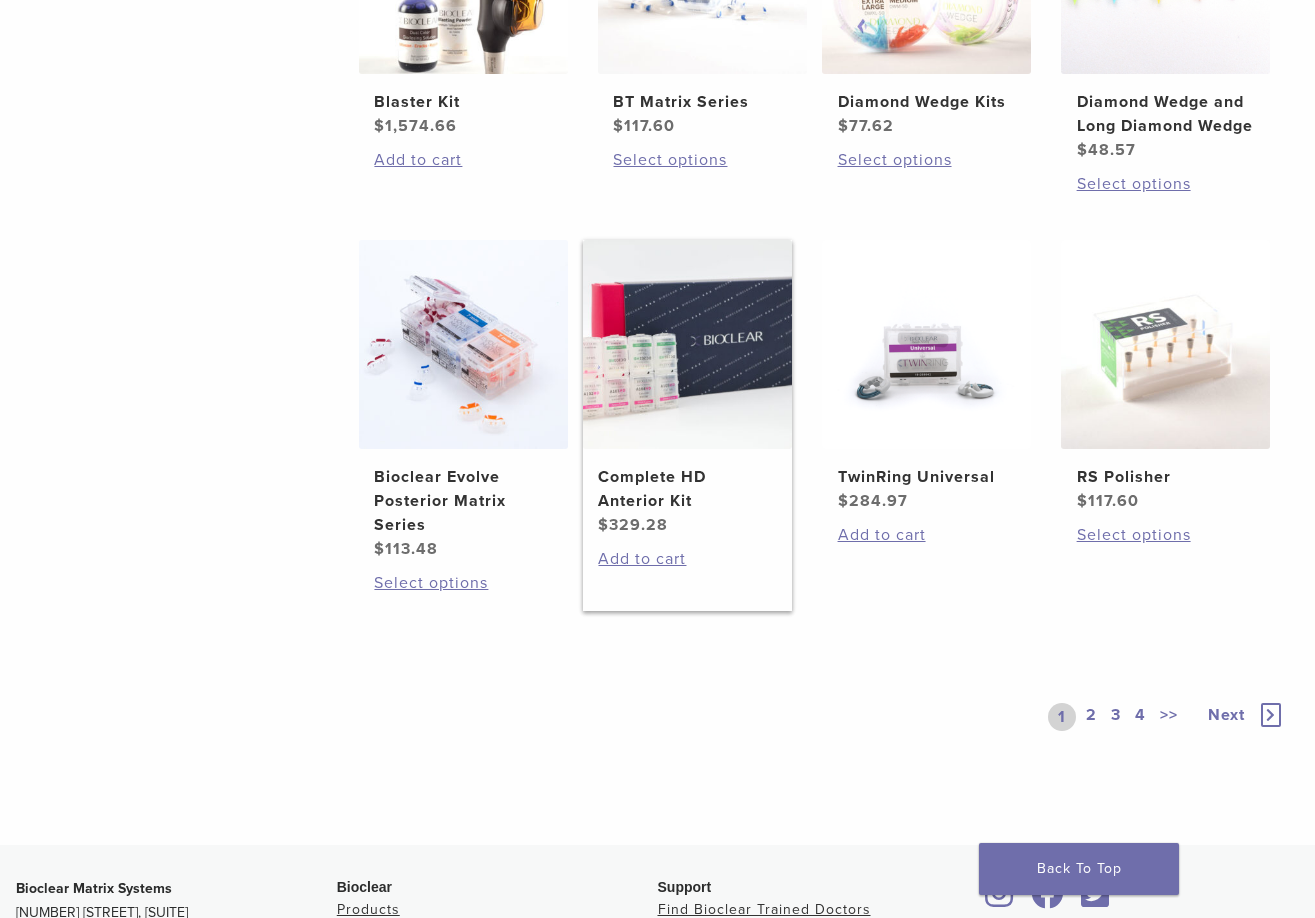 click on "Complete HD Anterior Kit" at bounding box center (687, 489) 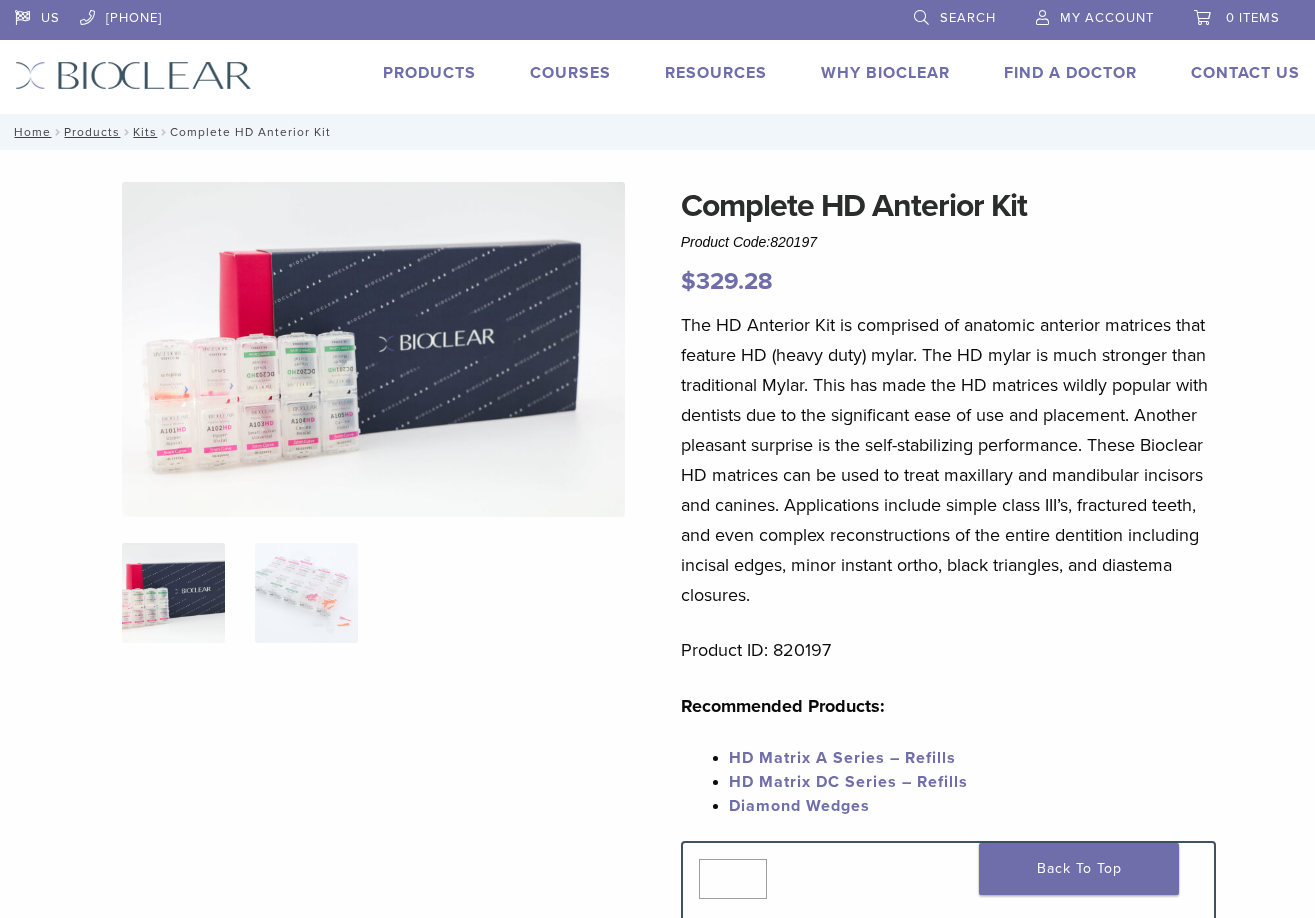 scroll, scrollTop: 0, scrollLeft: 0, axis: both 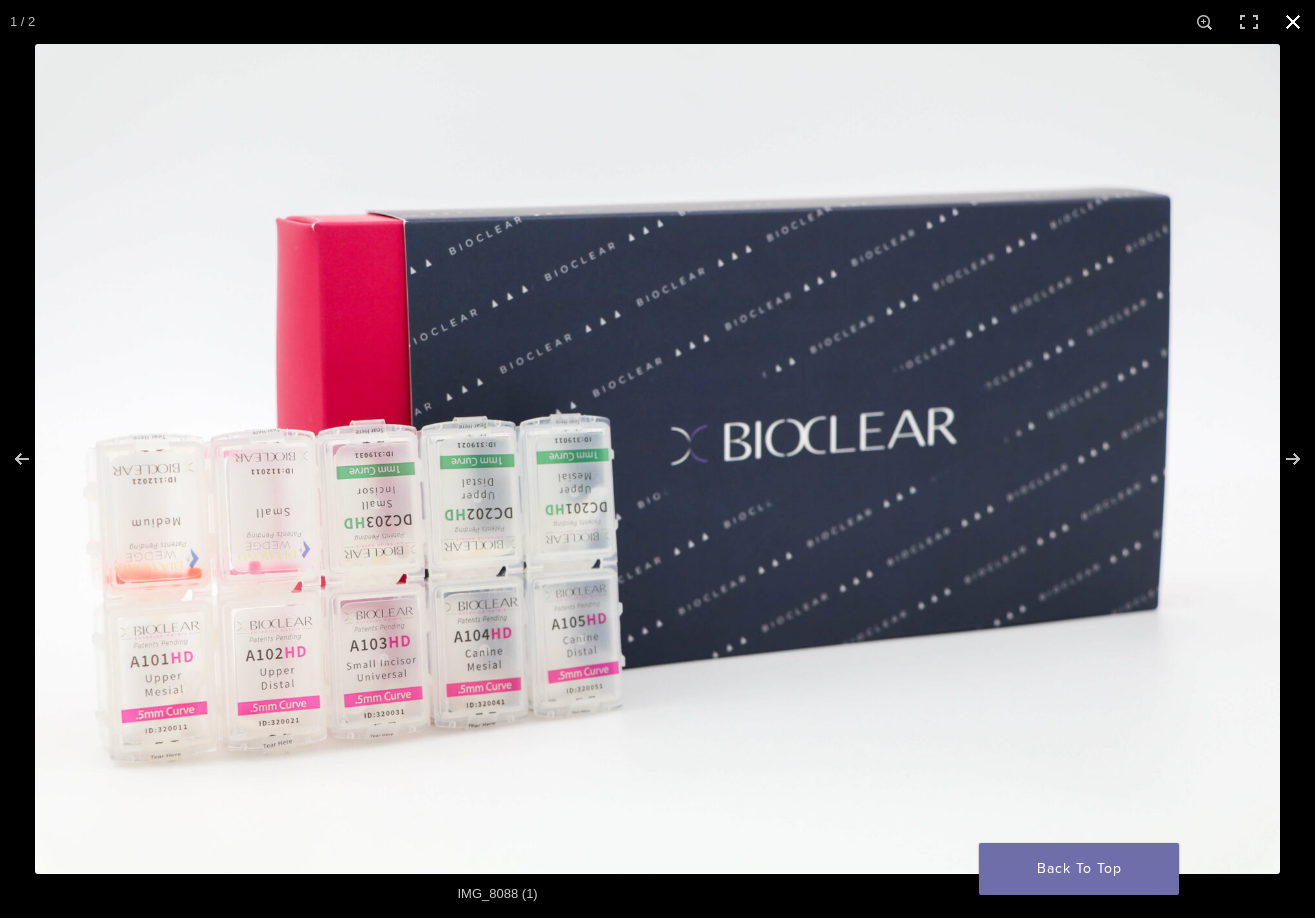 click at bounding box center [1293, 22] 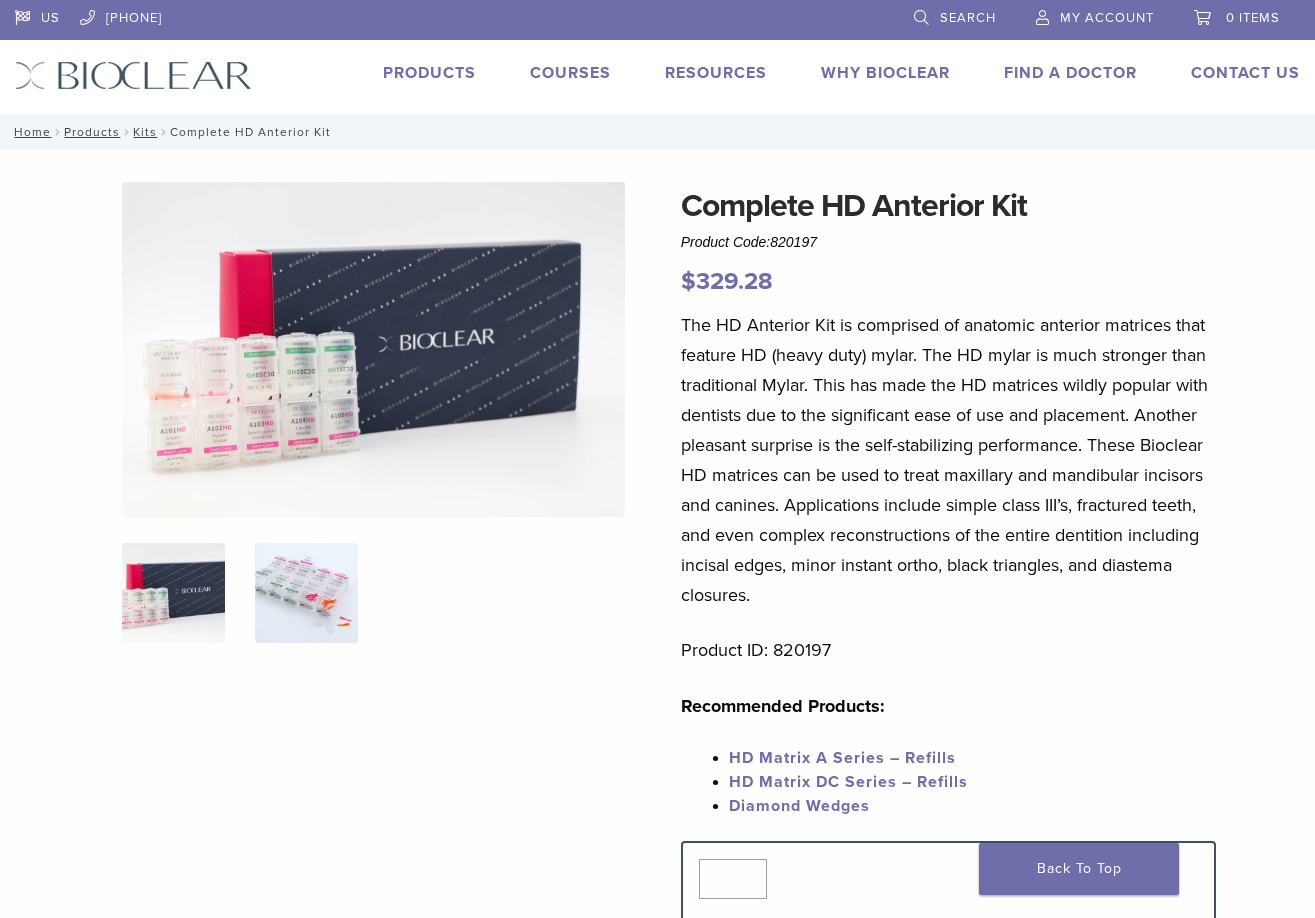 click at bounding box center [306, 593] 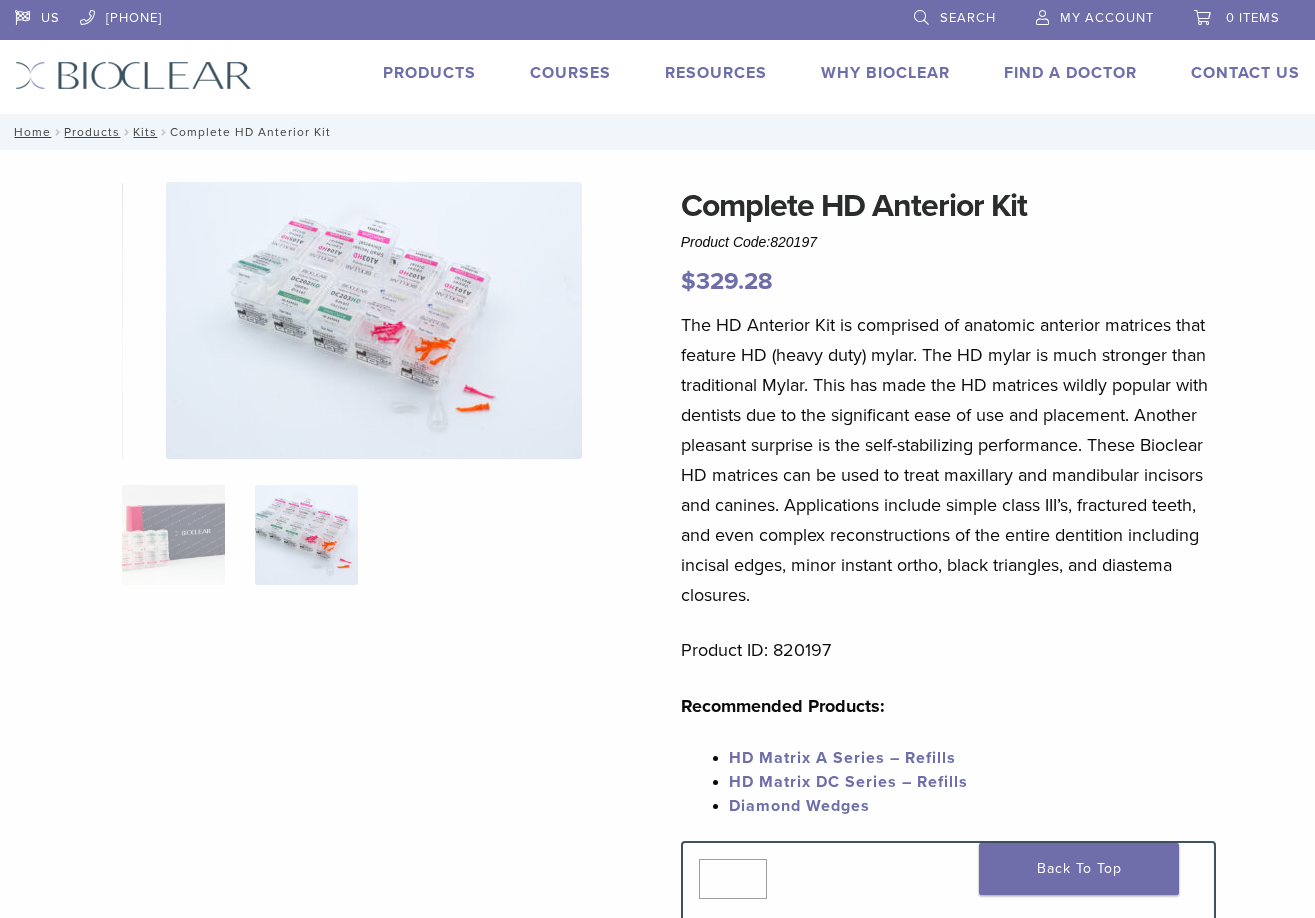 click at bounding box center (374, 320) 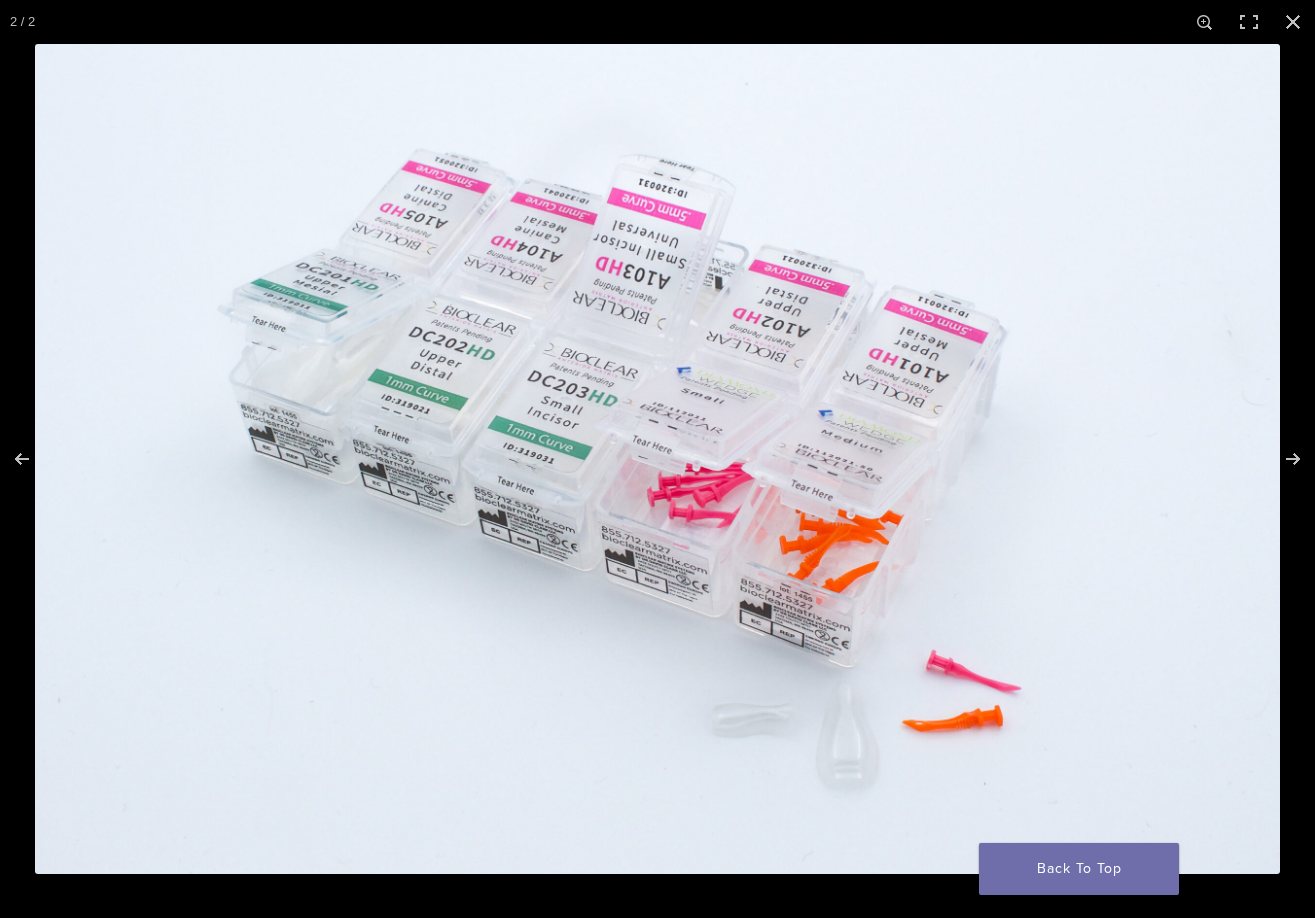 click at bounding box center [657, 459] 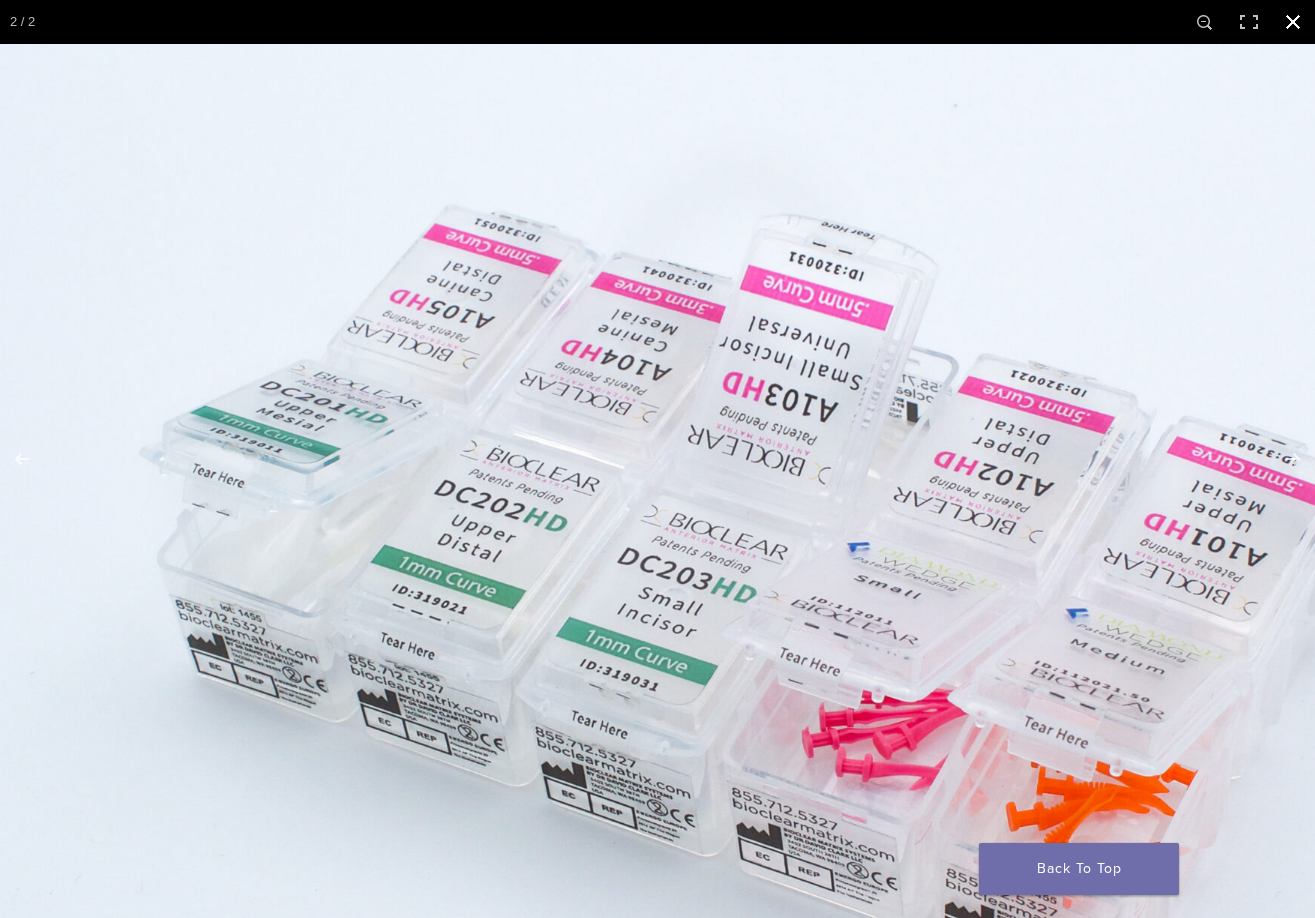 click at bounding box center [1293, 22] 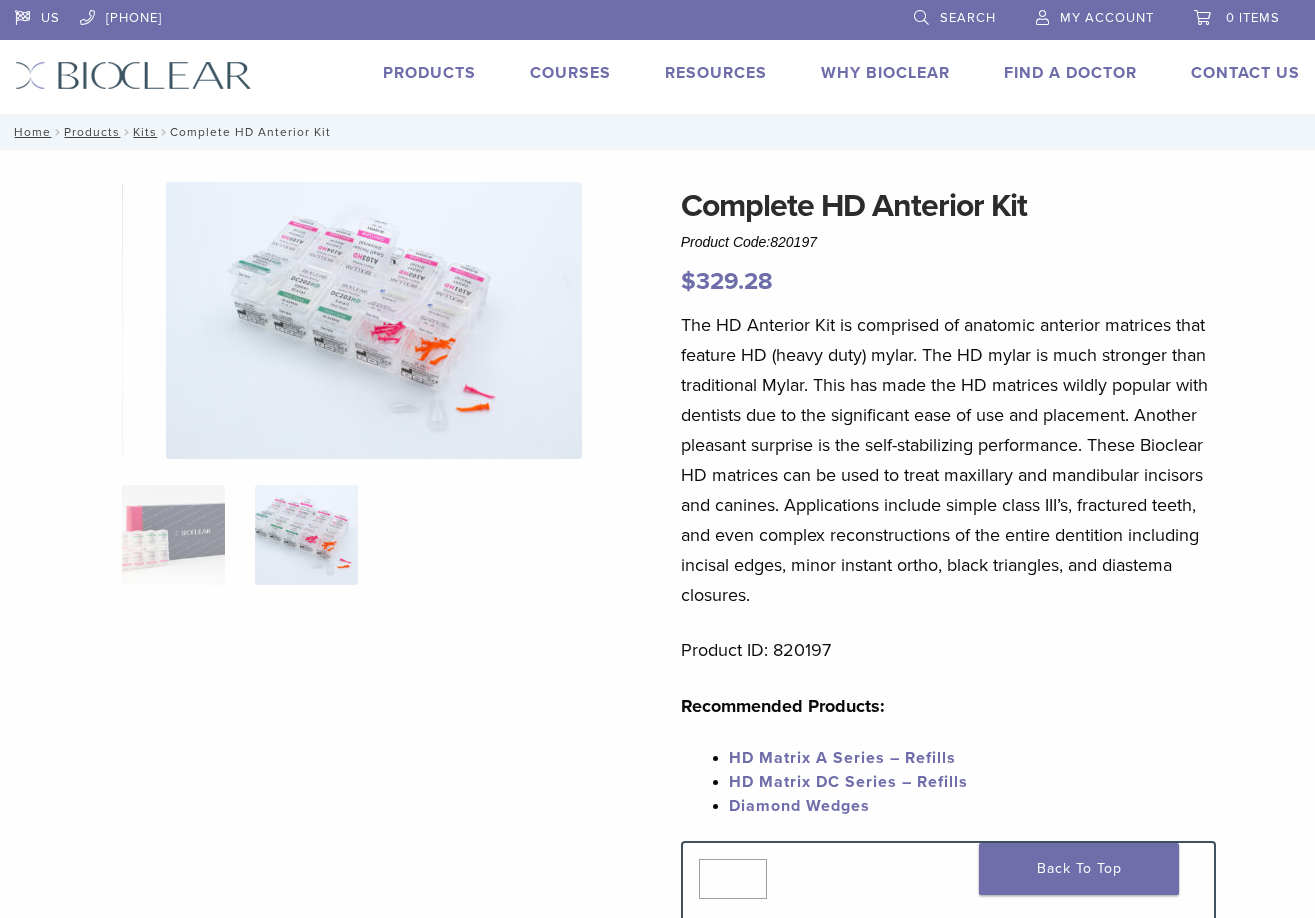 click at bounding box center [374, 320] 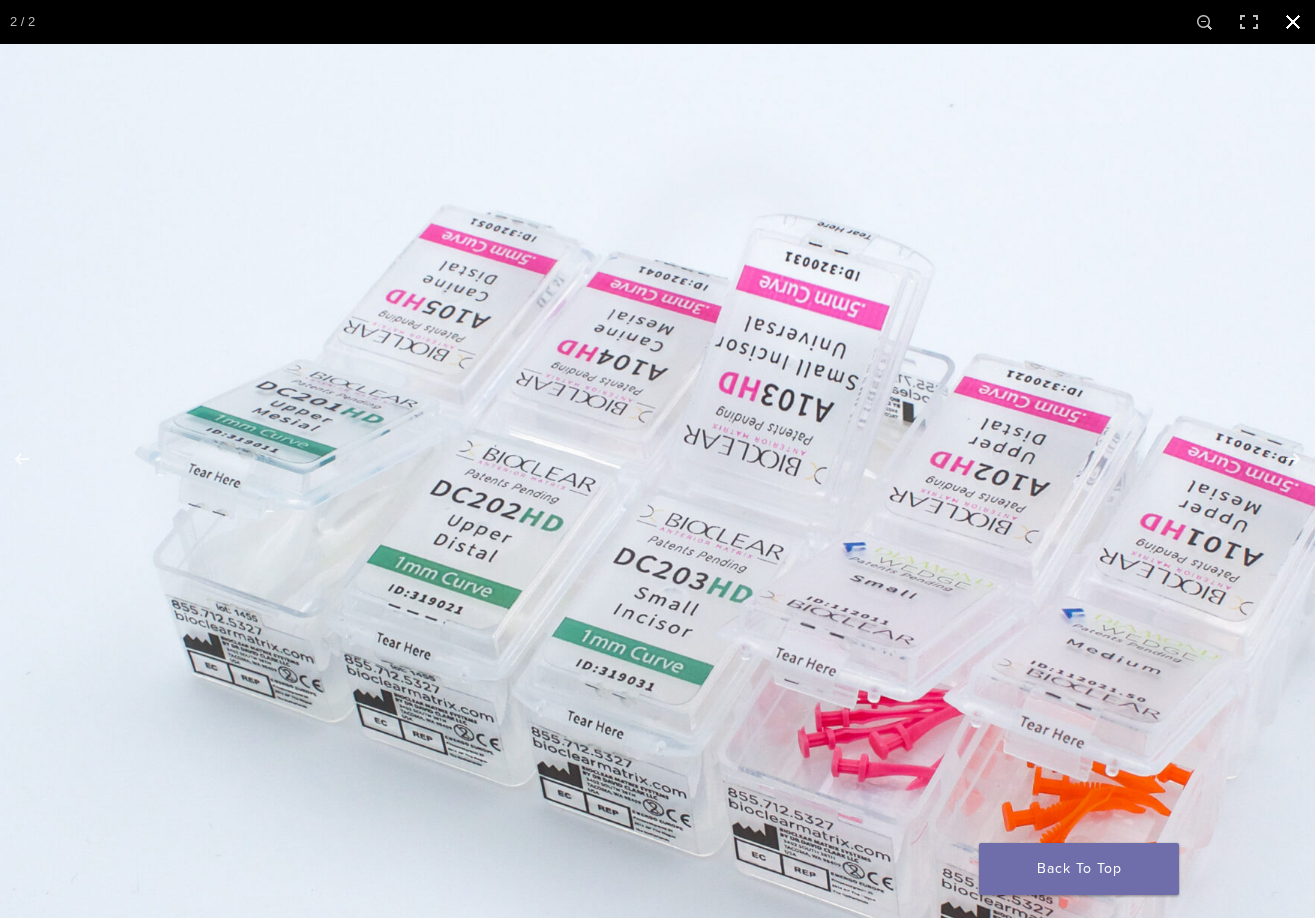 click at bounding box center [1293, 22] 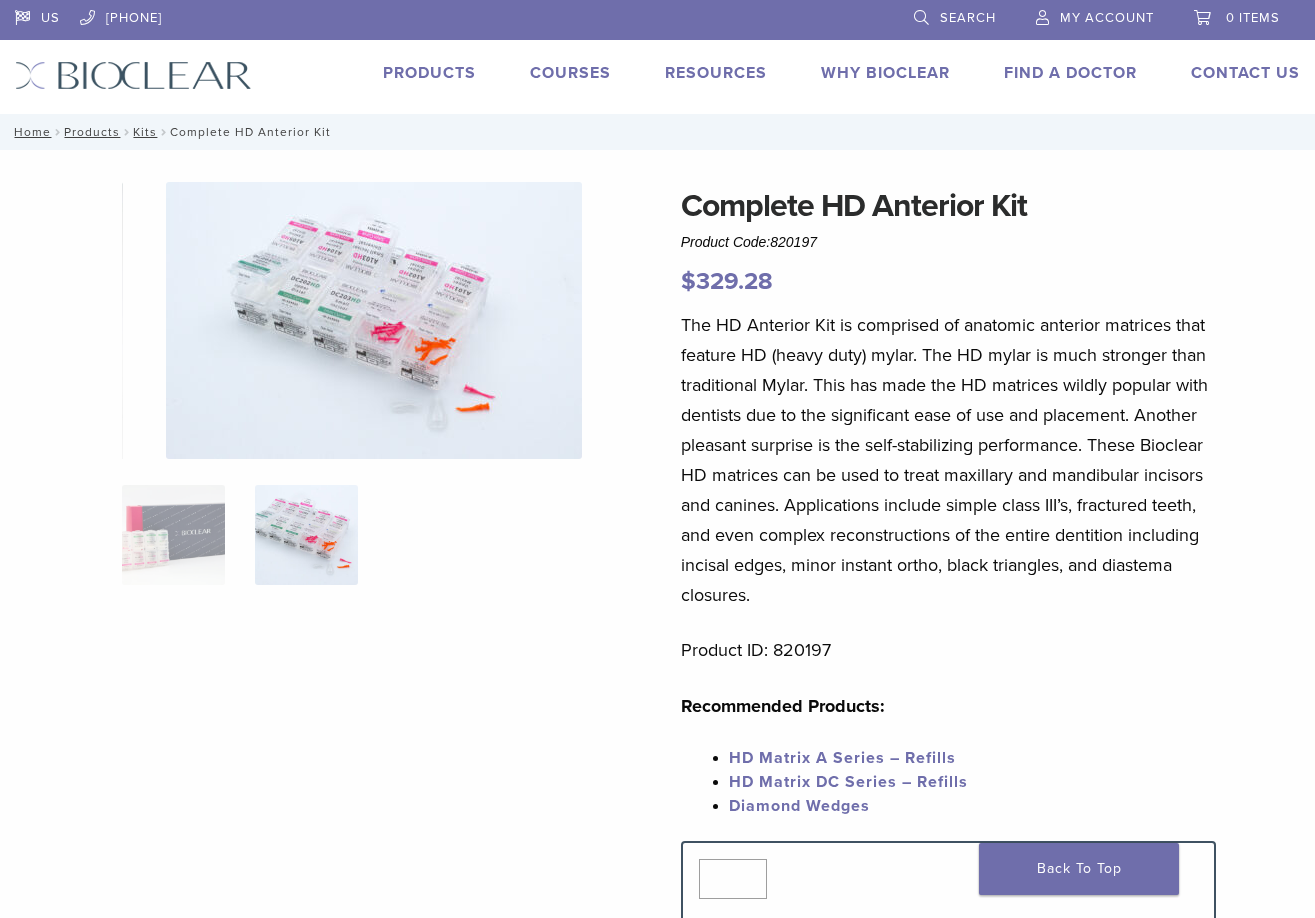 click at bounding box center (374, 320) 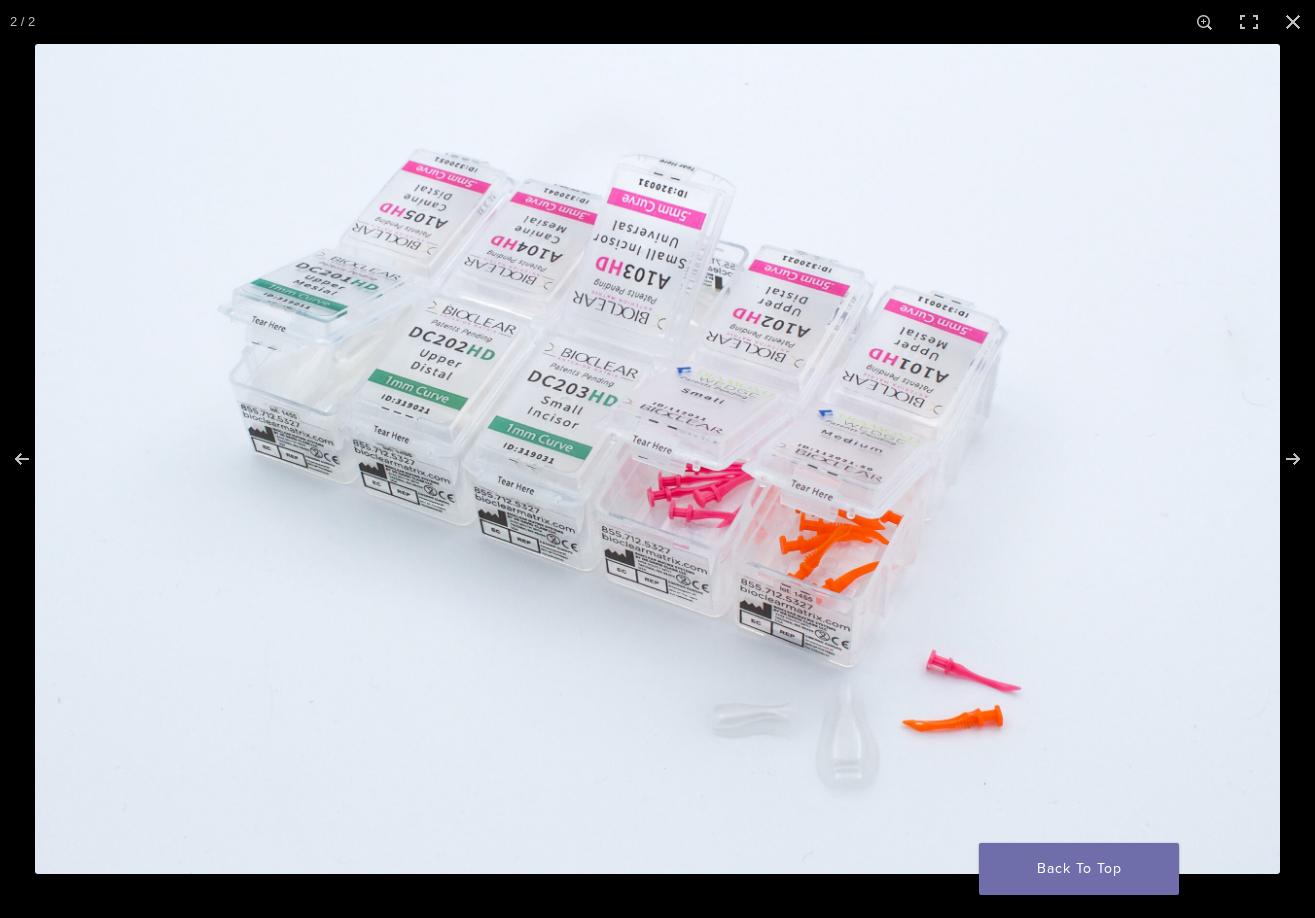 click at bounding box center [657, 459] 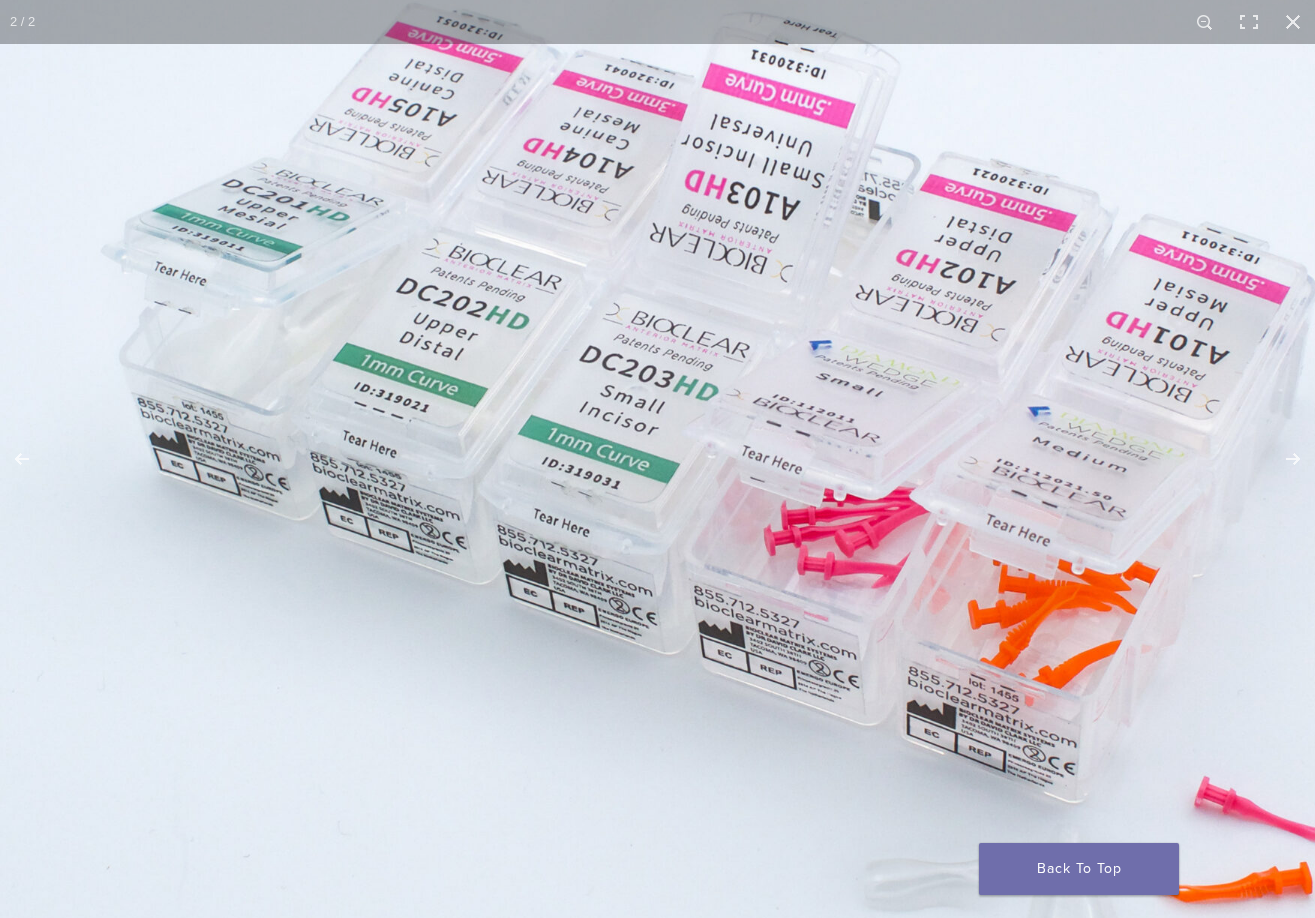 click at bounding box center (780, 482) 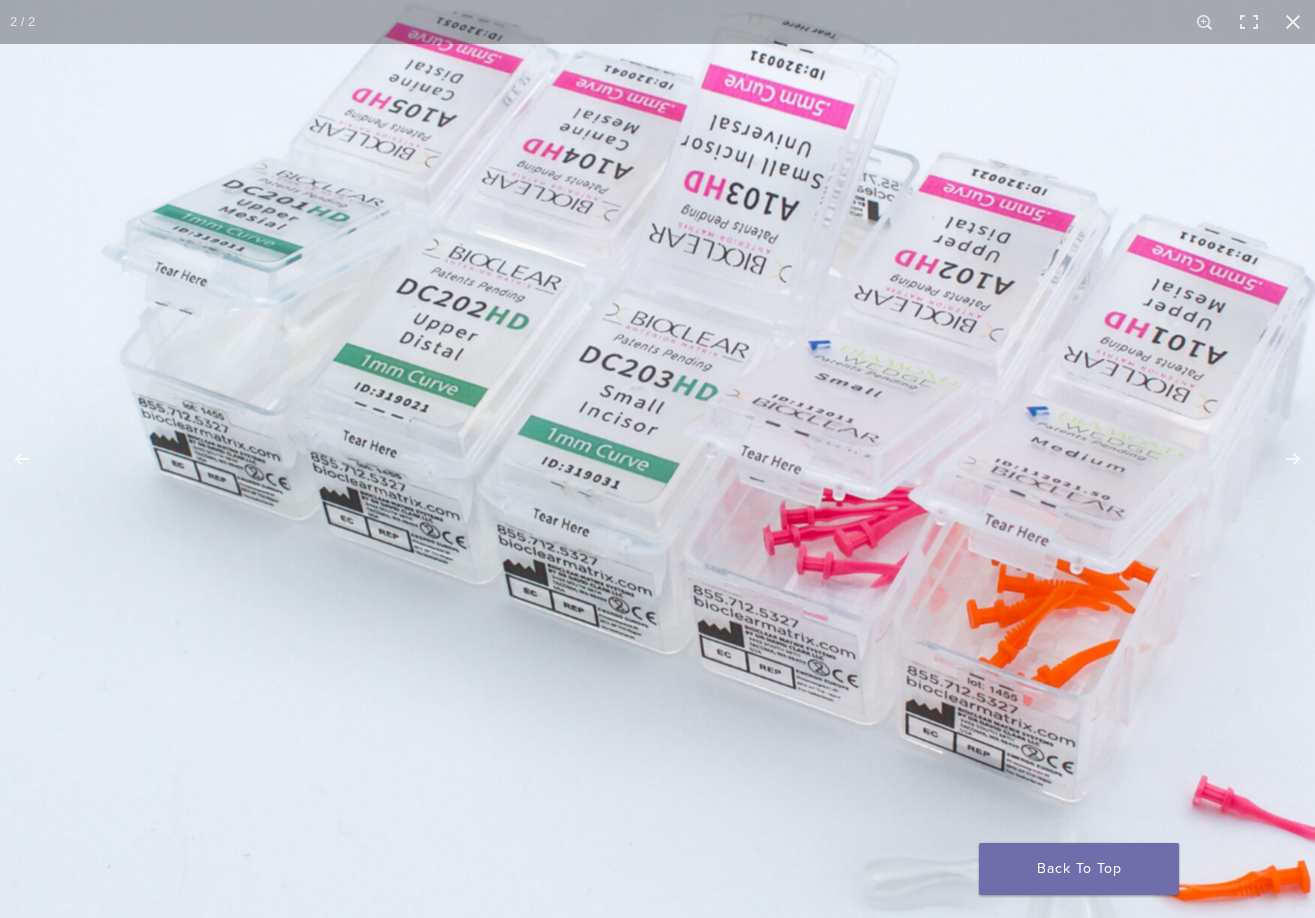 click at bounding box center (779, 481) 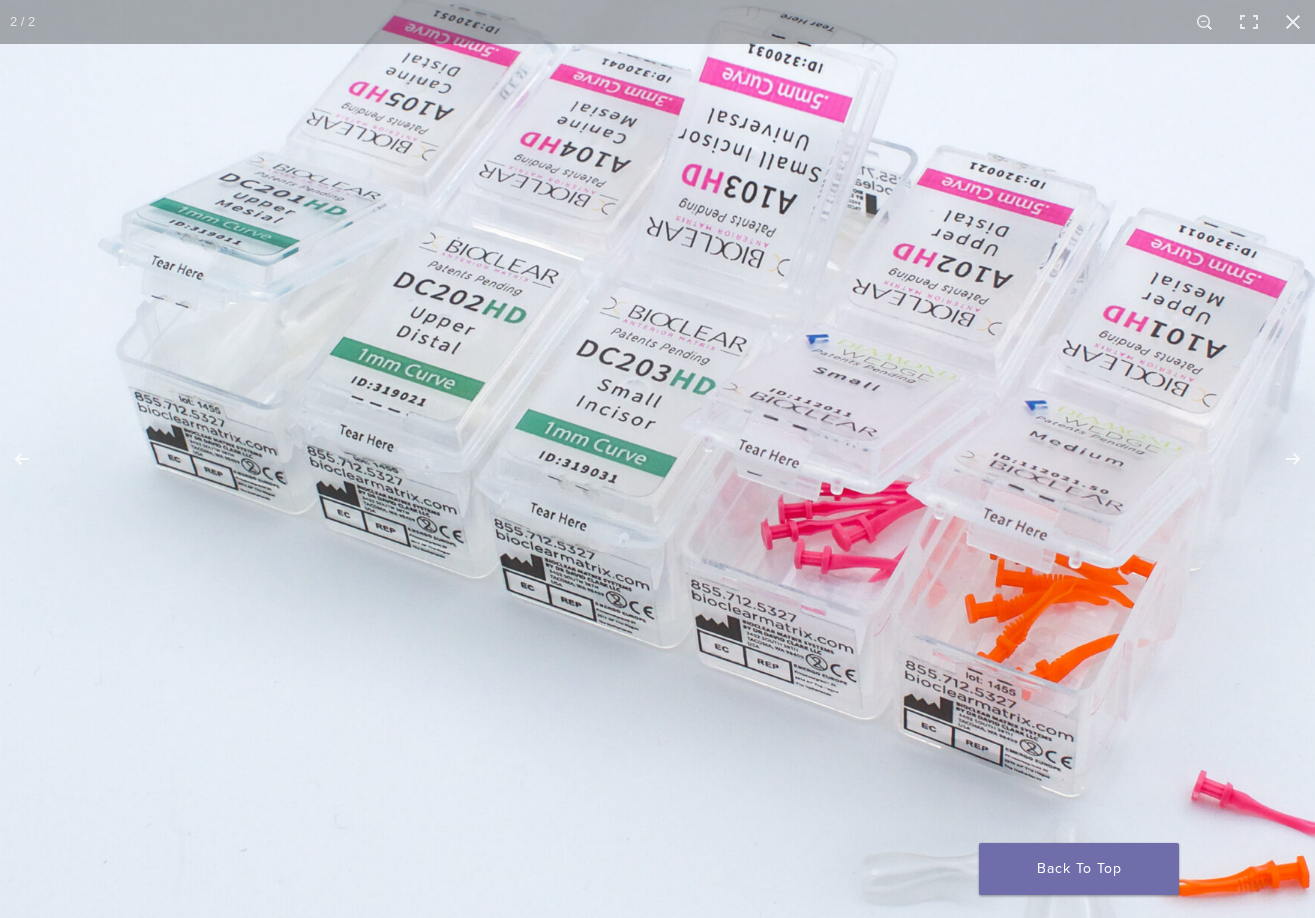 click at bounding box center (777, 476) 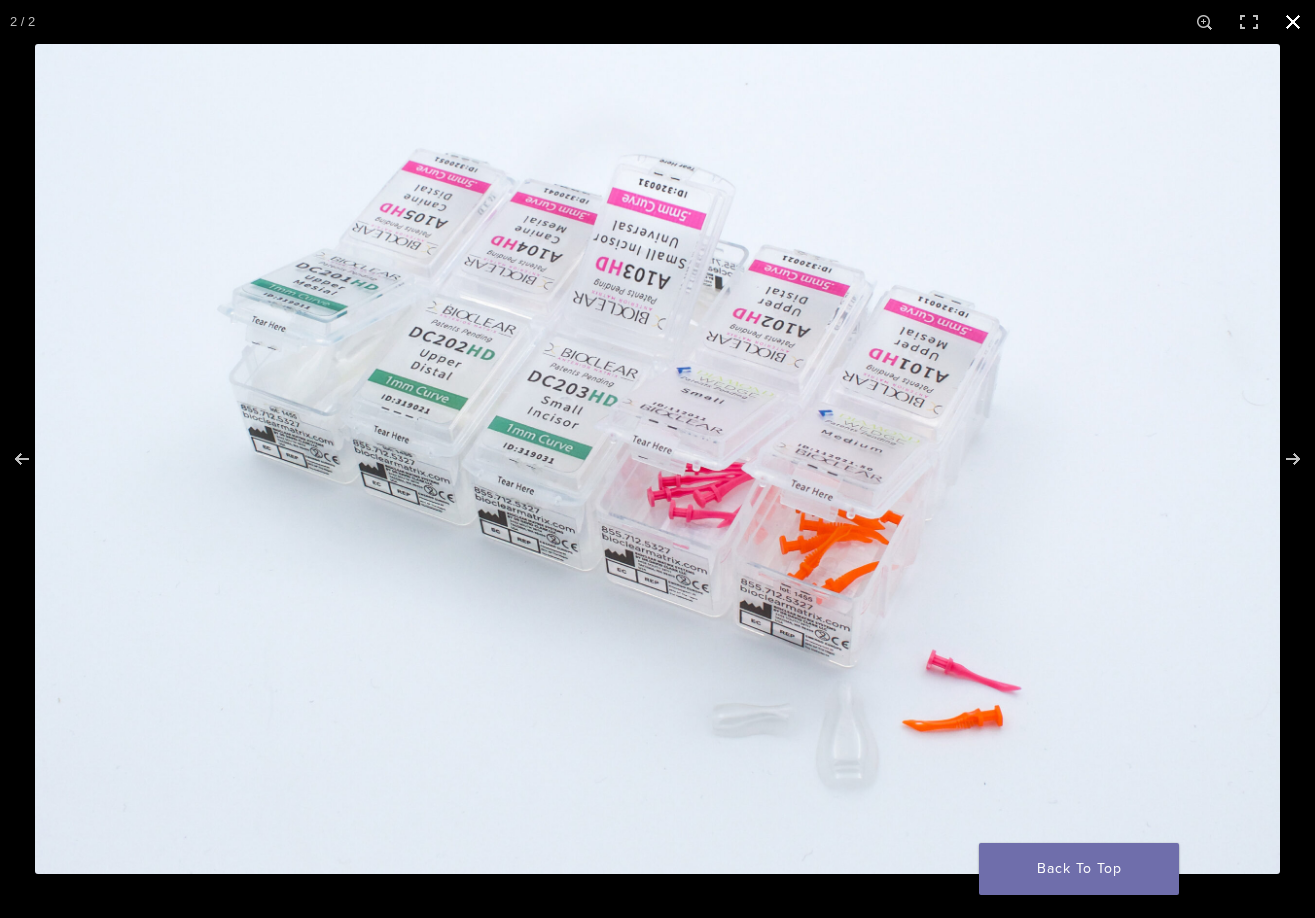 click at bounding box center (1293, 22) 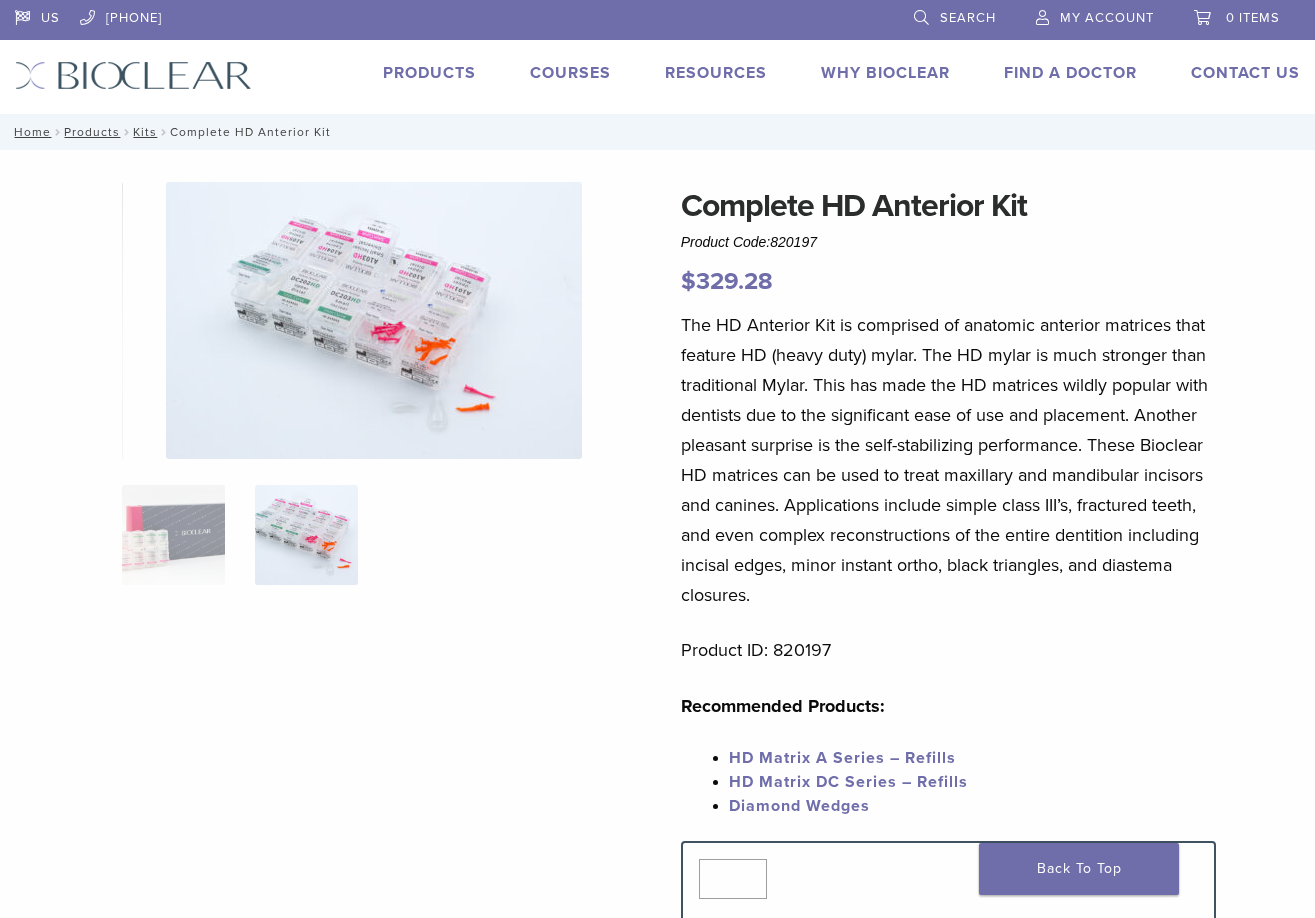 click on "Products" at bounding box center [429, 73] 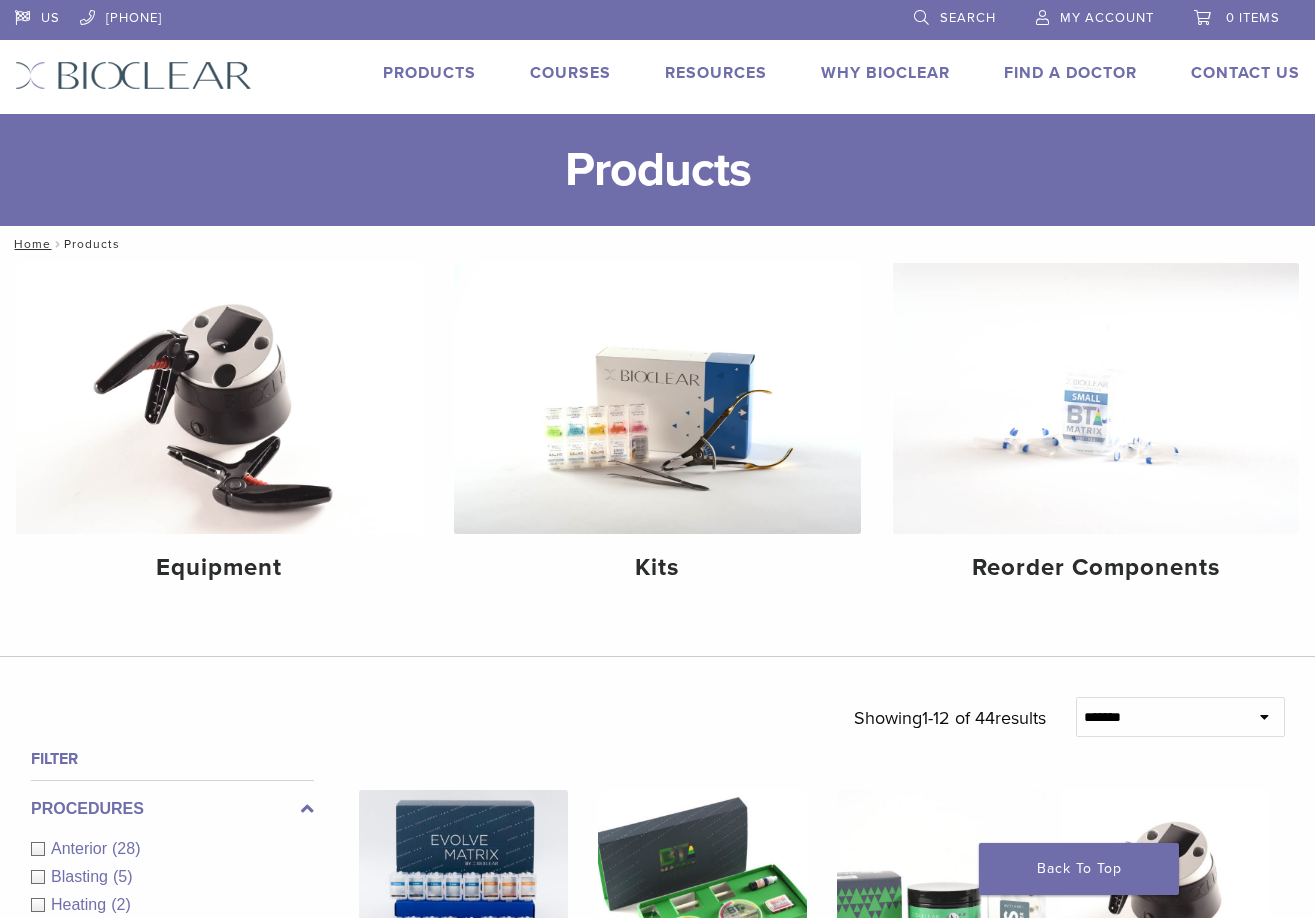 scroll, scrollTop: 0, scrollLeft: 0, axis: both 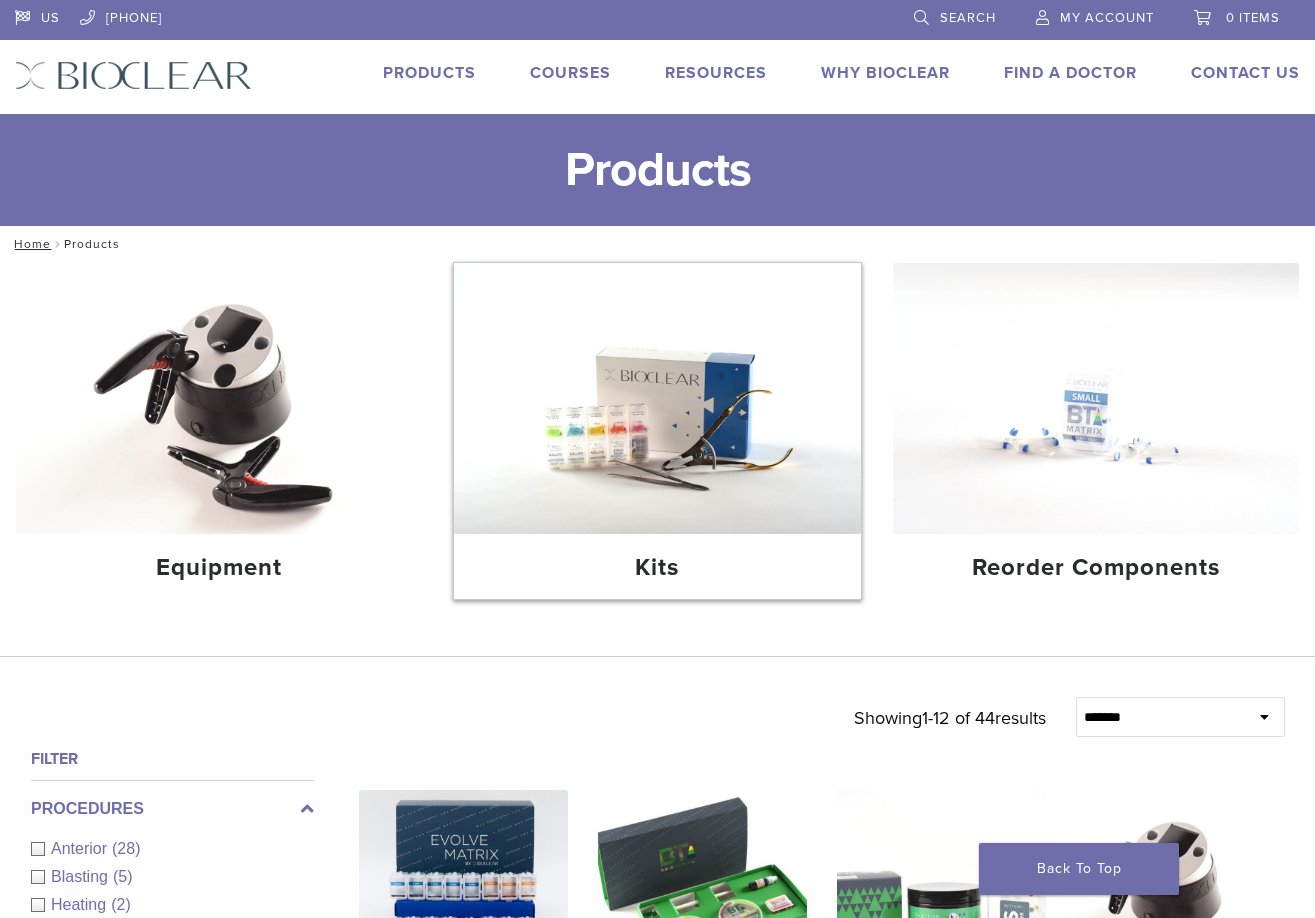 click on "Kits" at bounding box center [657, 568] 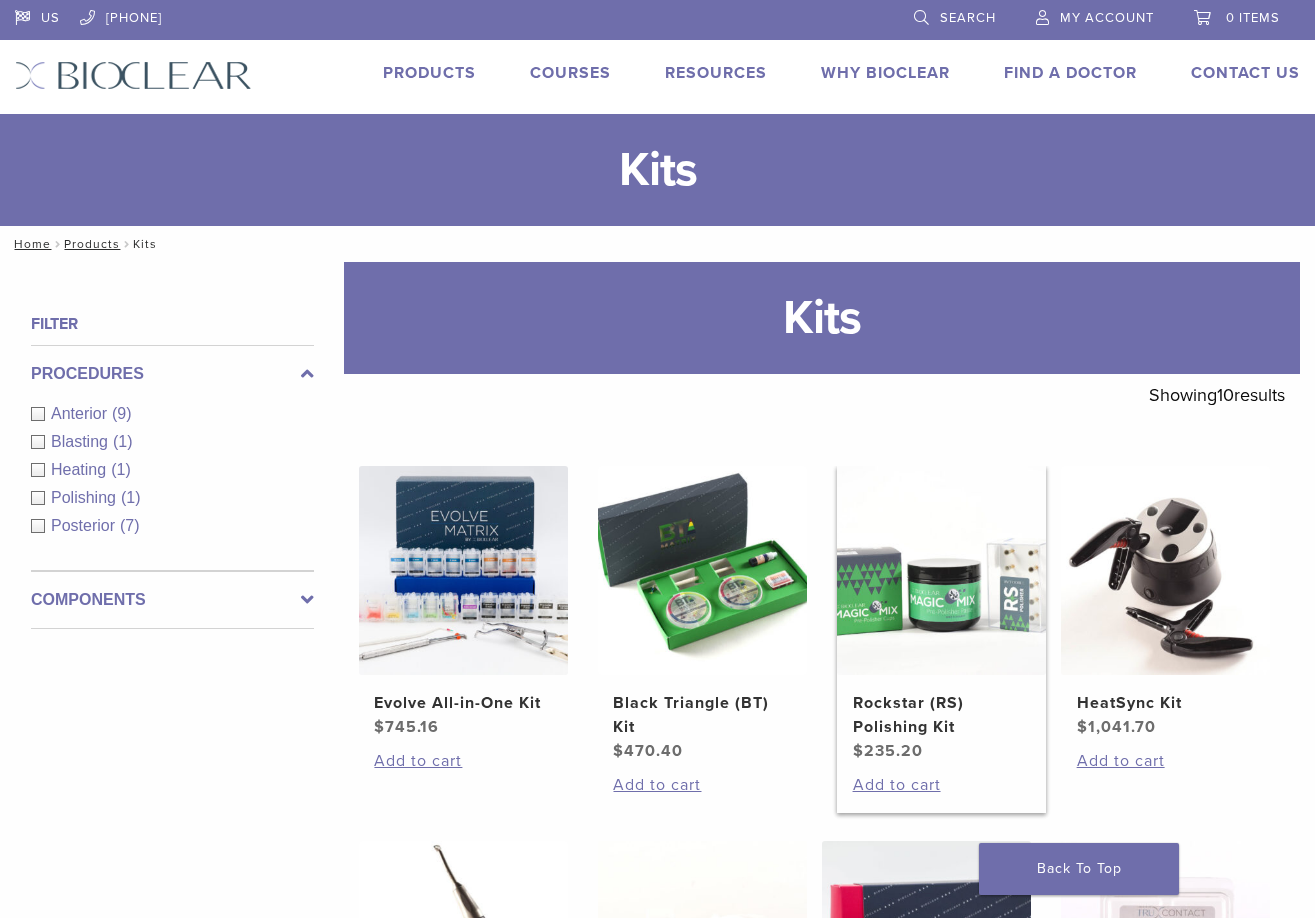 scroll, scrollTop: 100, scrollLeft: 0, axis: vertical 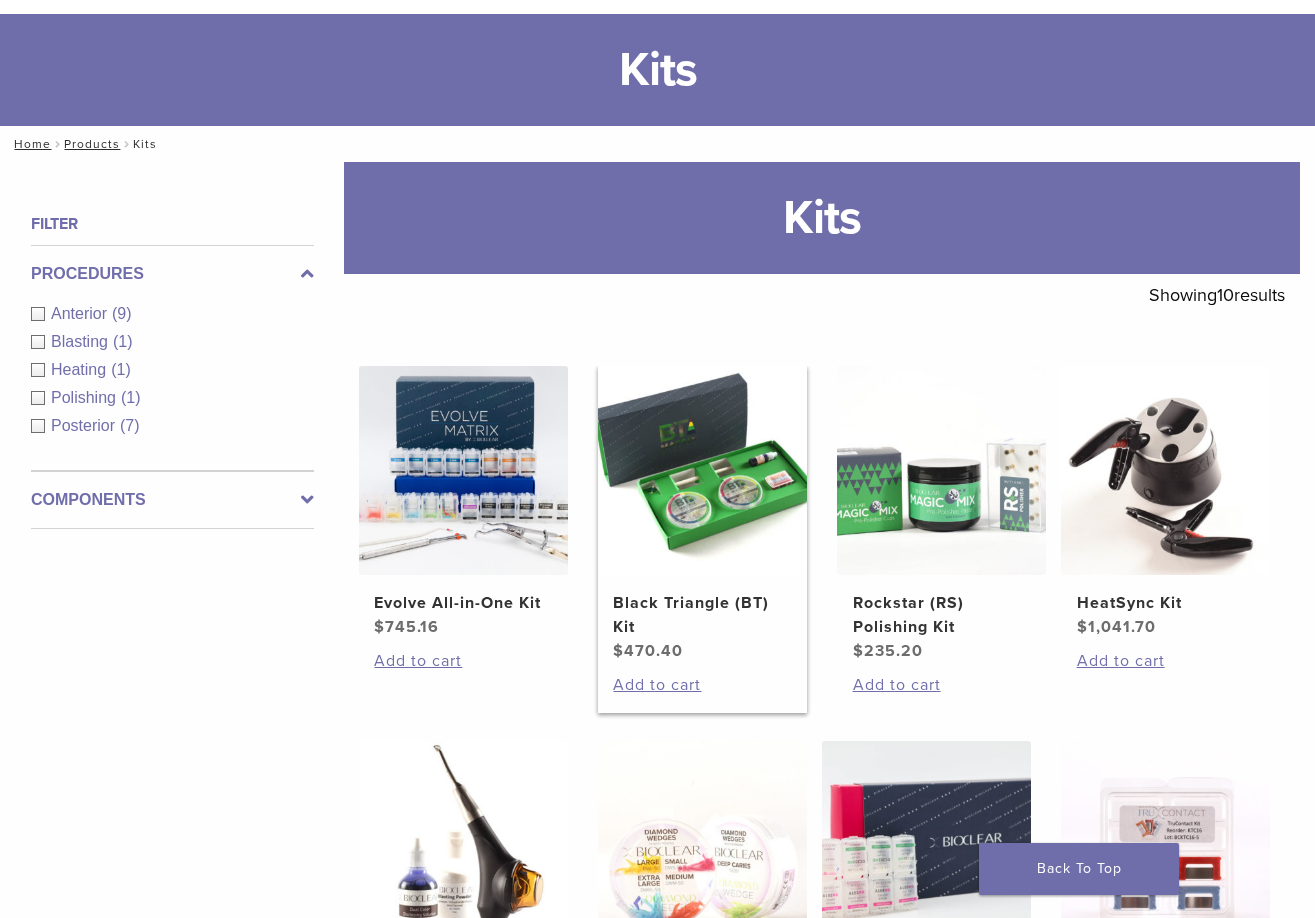 click on "Black Triangle (BT) Kit" at bounding box center (702, 615) 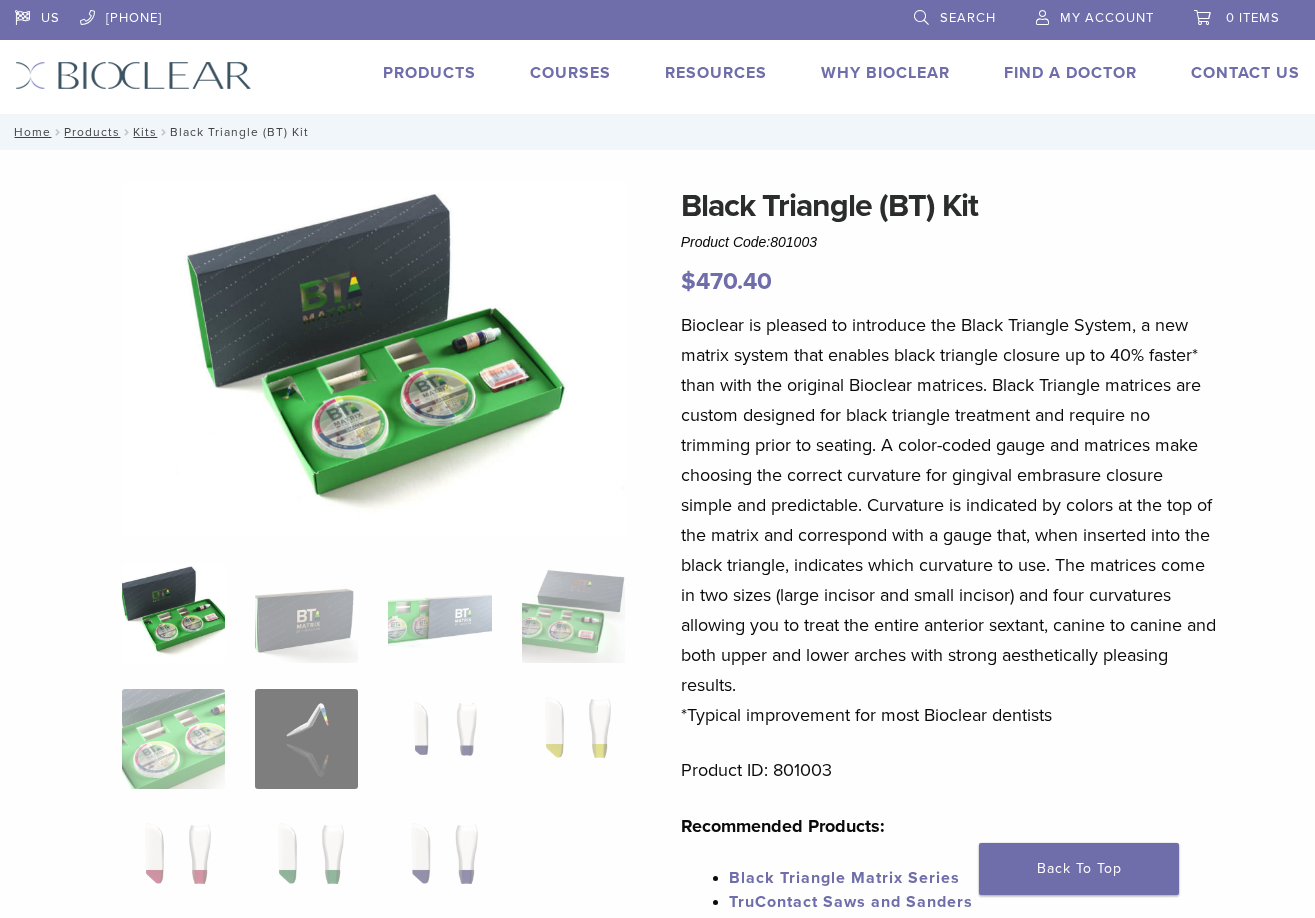 scroll, scrollTop: 0, scrollLeft: 0, axis: both 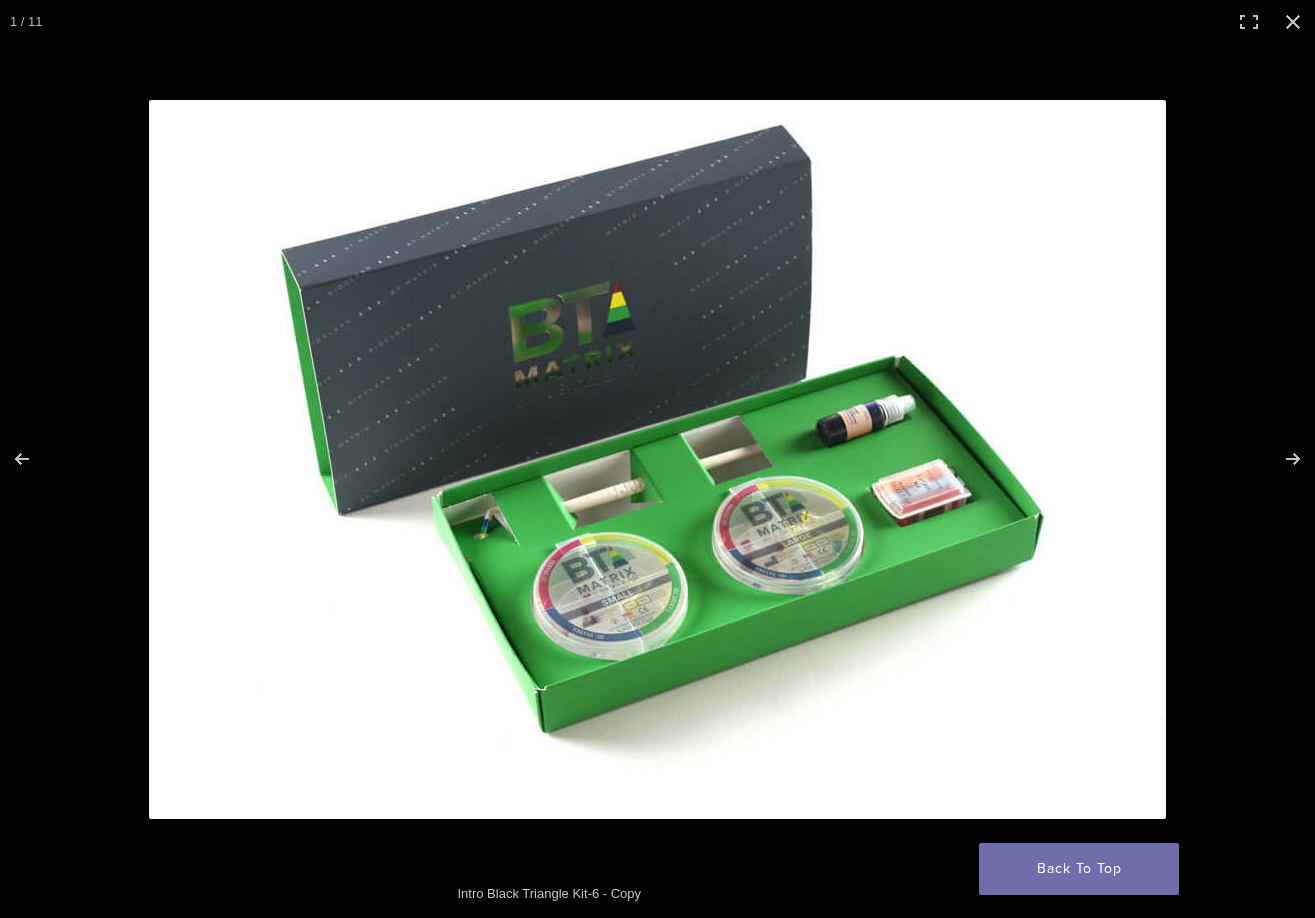 click at bounding box center (657, 459) 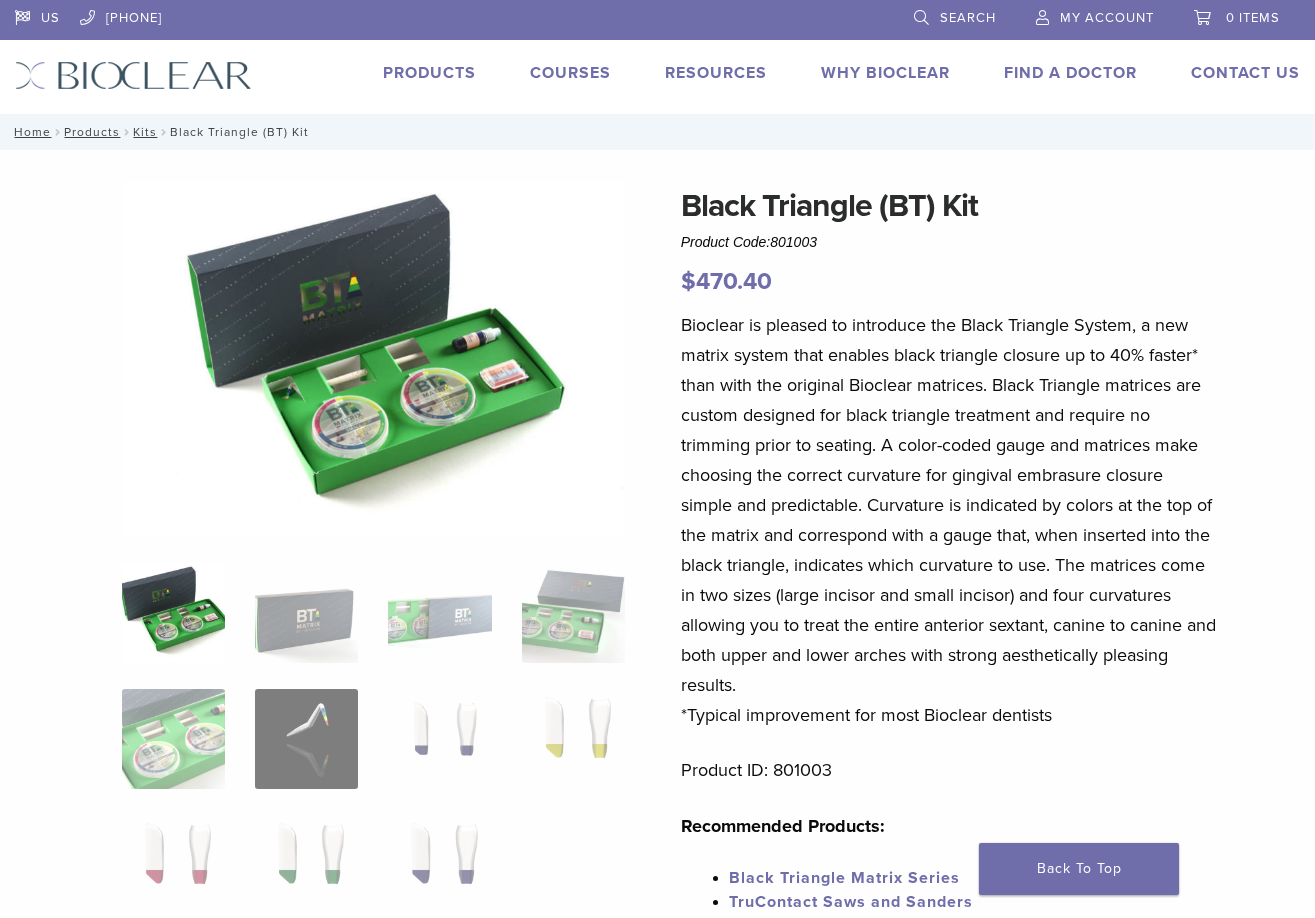 click at bounding box center [373, 359] 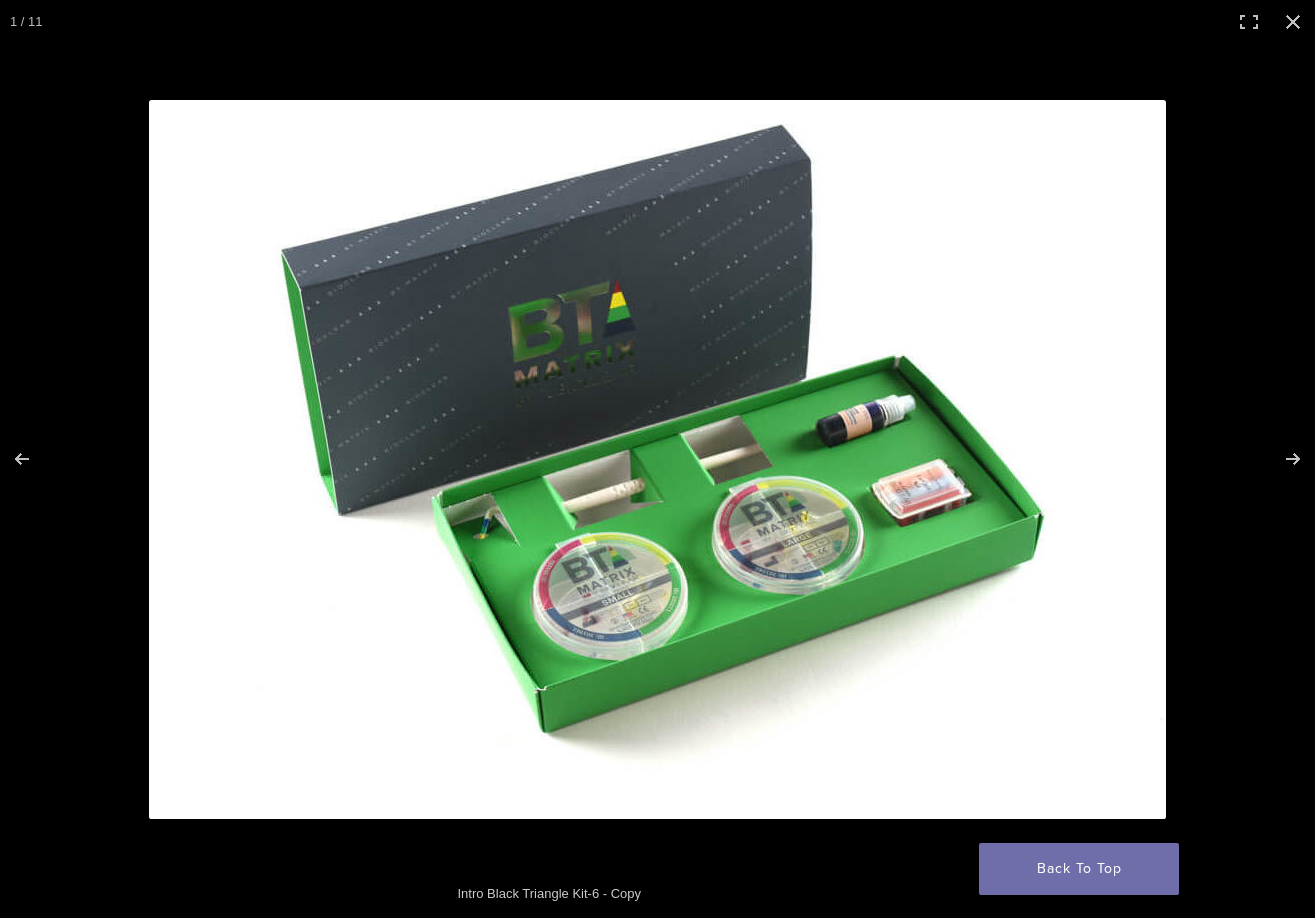 click at bounding box center (657, 459) 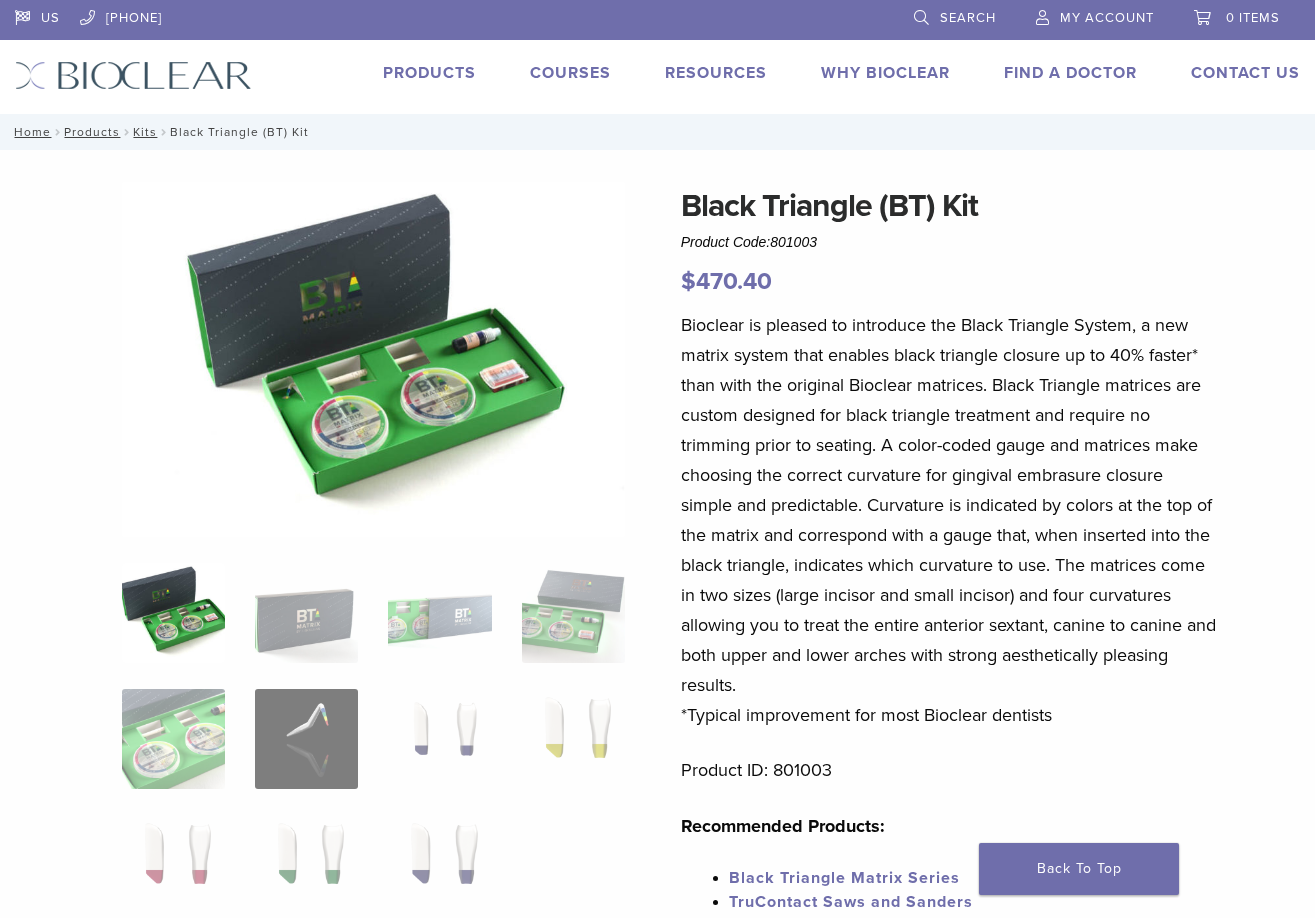 click on "Black Triangle (BT) Kit
Product Code:
801003
$ 470.40
Black Triangle (BT) Kit
Product Code:
801003
$ 470.40
*Typical improvement for most Bioclear dentists
Product ID: 801003
Recommended Products:
Black Triangle Matrix Series
TruContact Saws and Sanders
Quantity
Quantity
*
Add to cart
Additional Details
Contents
Related Items
Additional Details
Contents
Kit Contents
Item
Quantity
10
10
10" at bounding box center (657, 862) 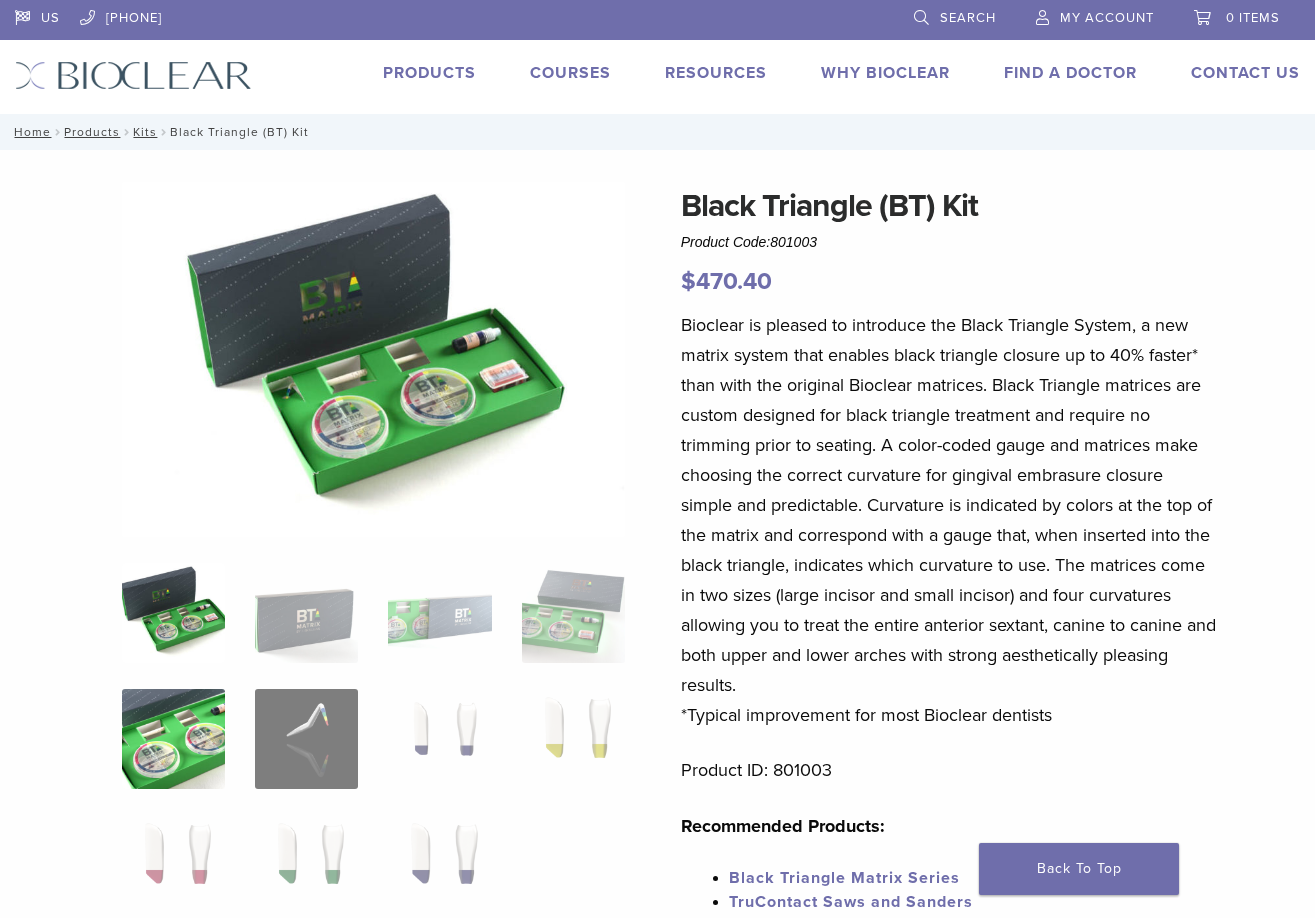 click at bounding box center [173, 739] 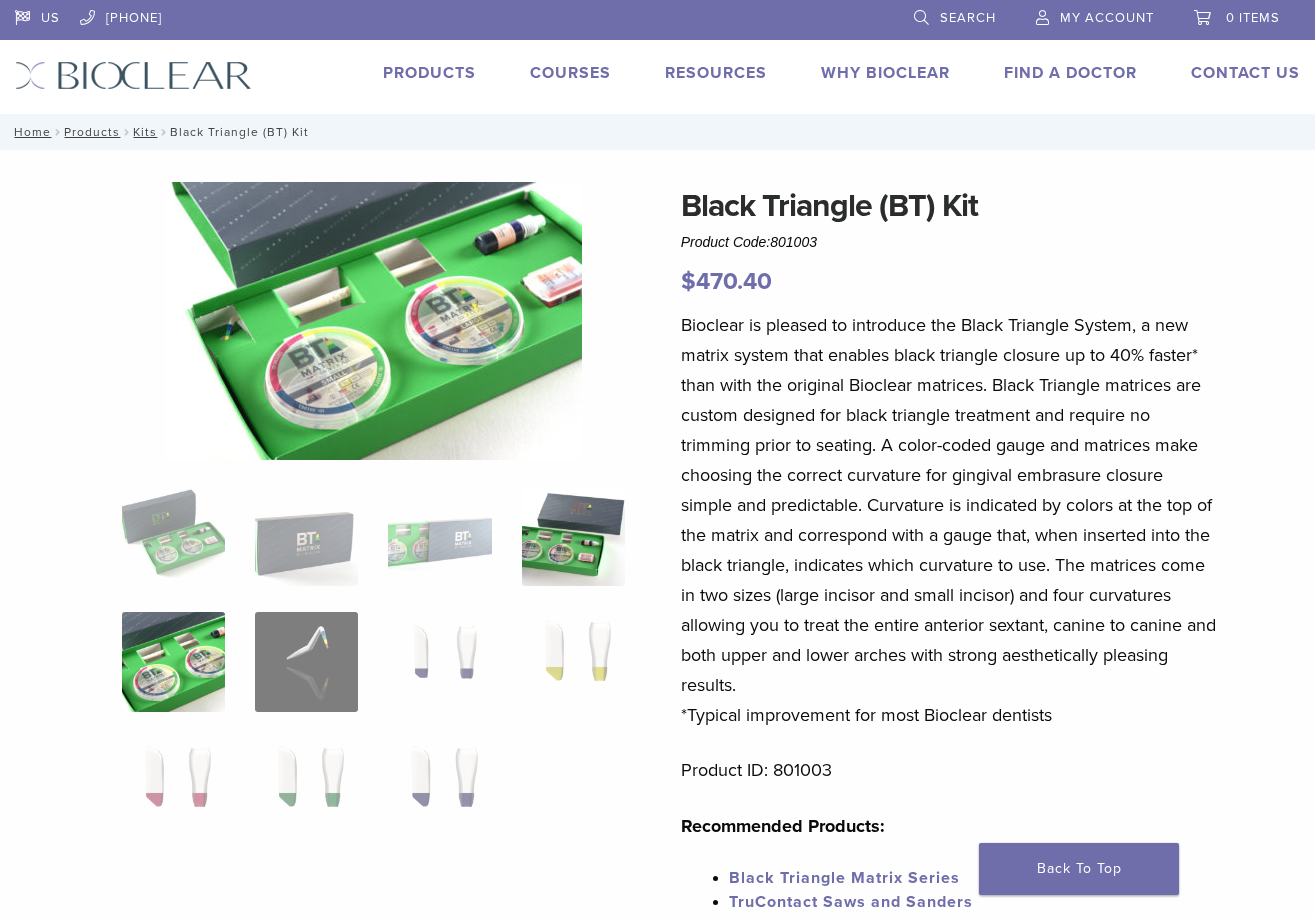 click at bounding box center [573, 536] 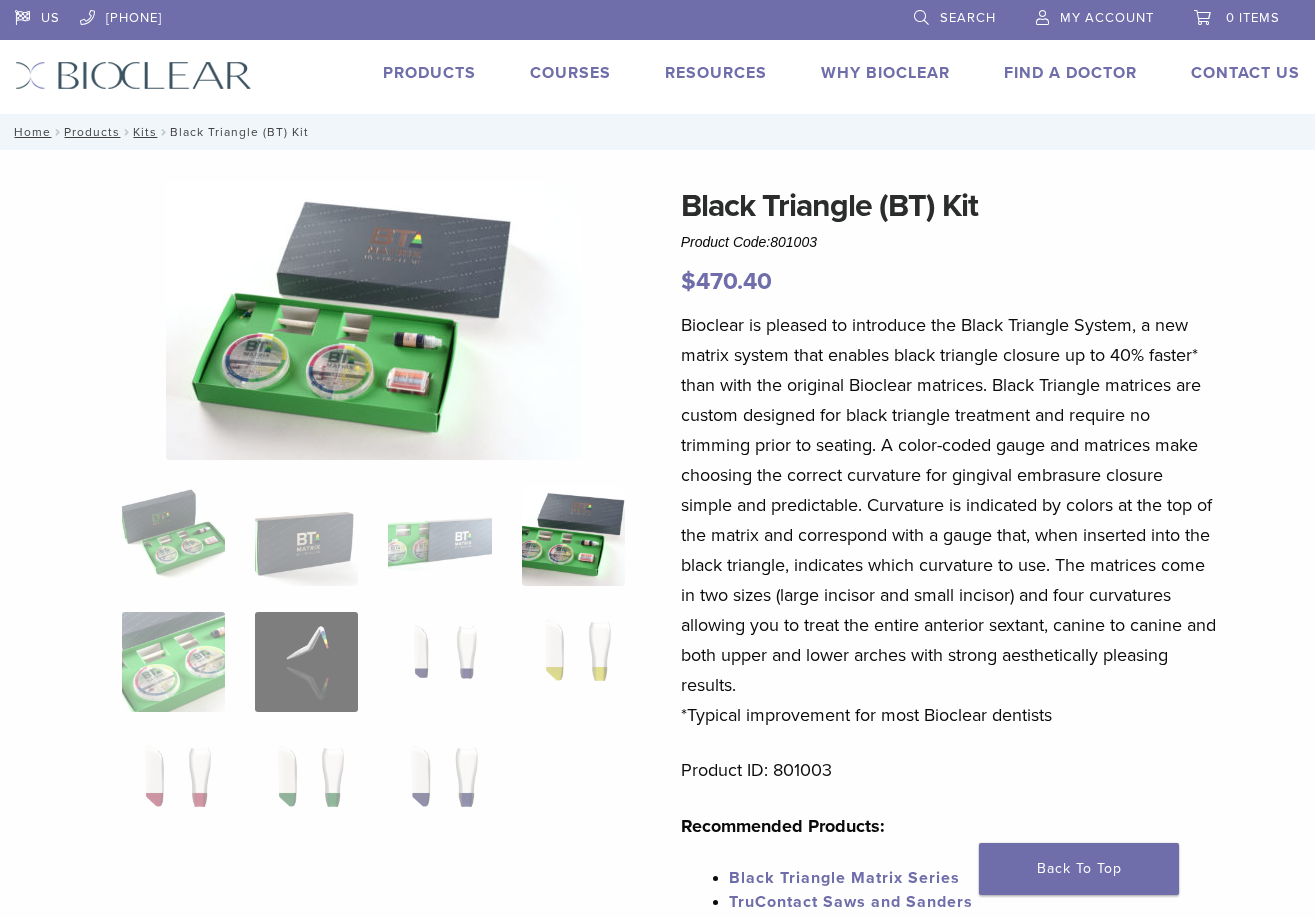 click at bounding box center [374, 321] 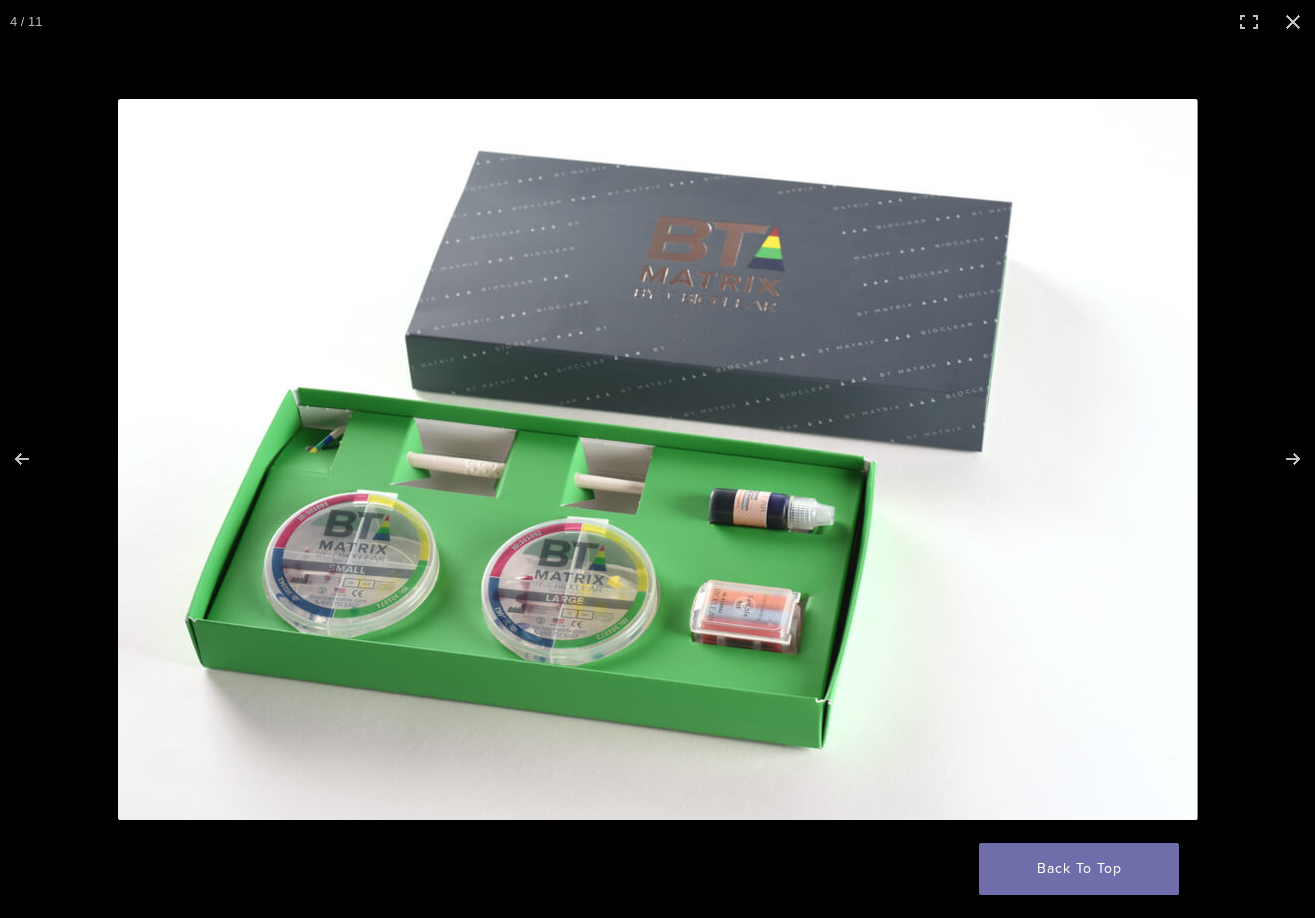 click at bounding box center (658, 459) 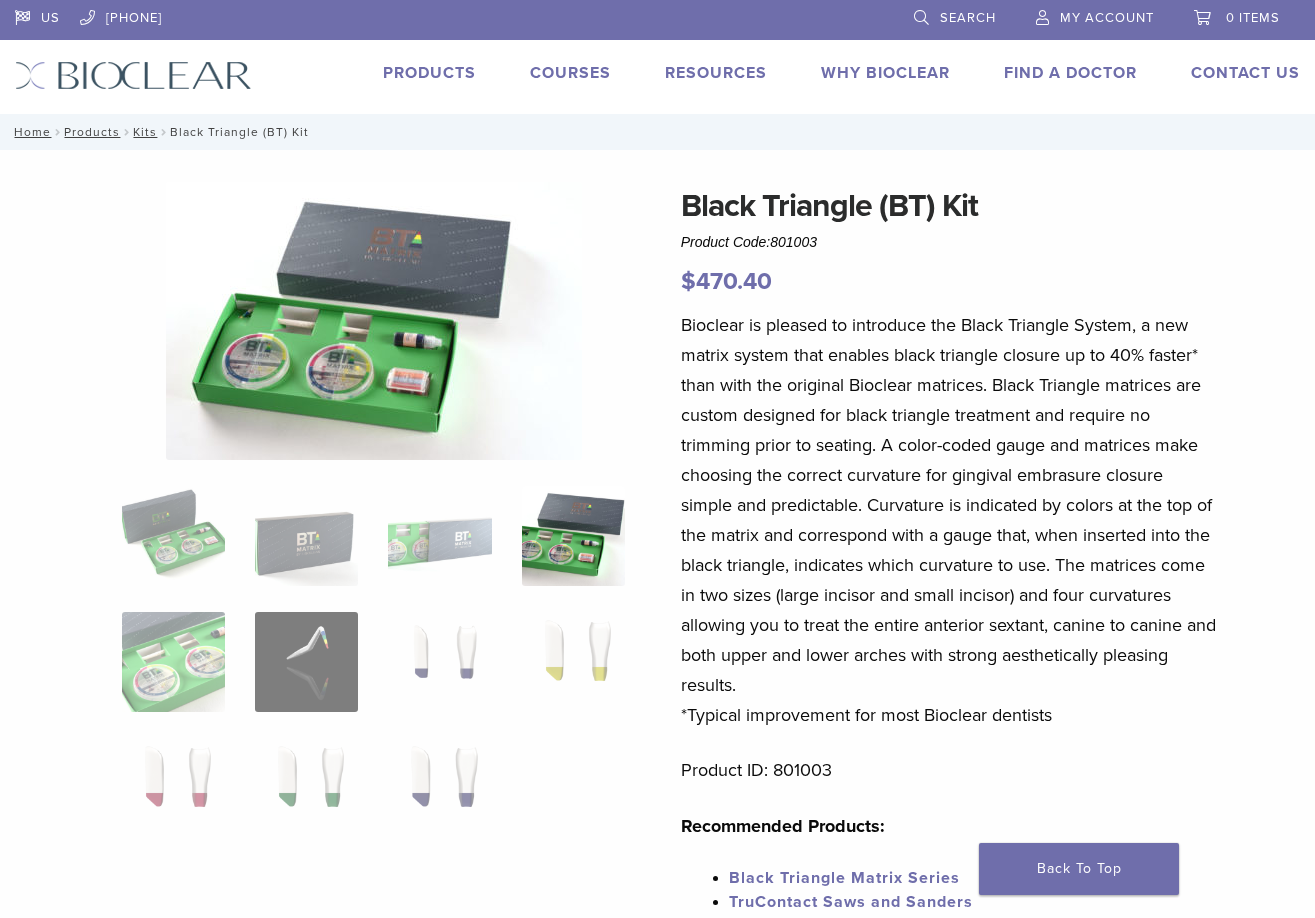 click at bounding box center [374, 321] 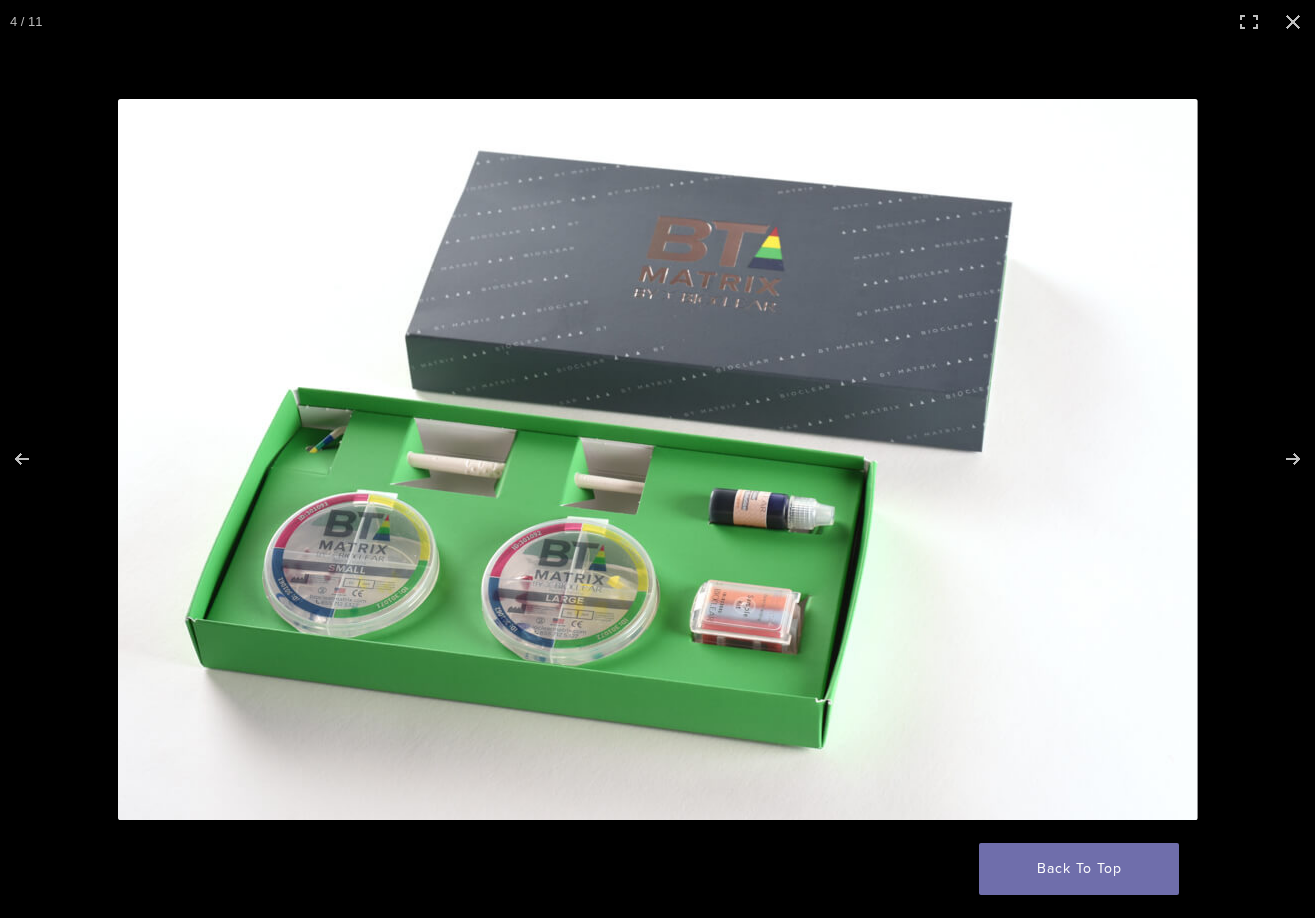 click at bounding box center (658, 459) 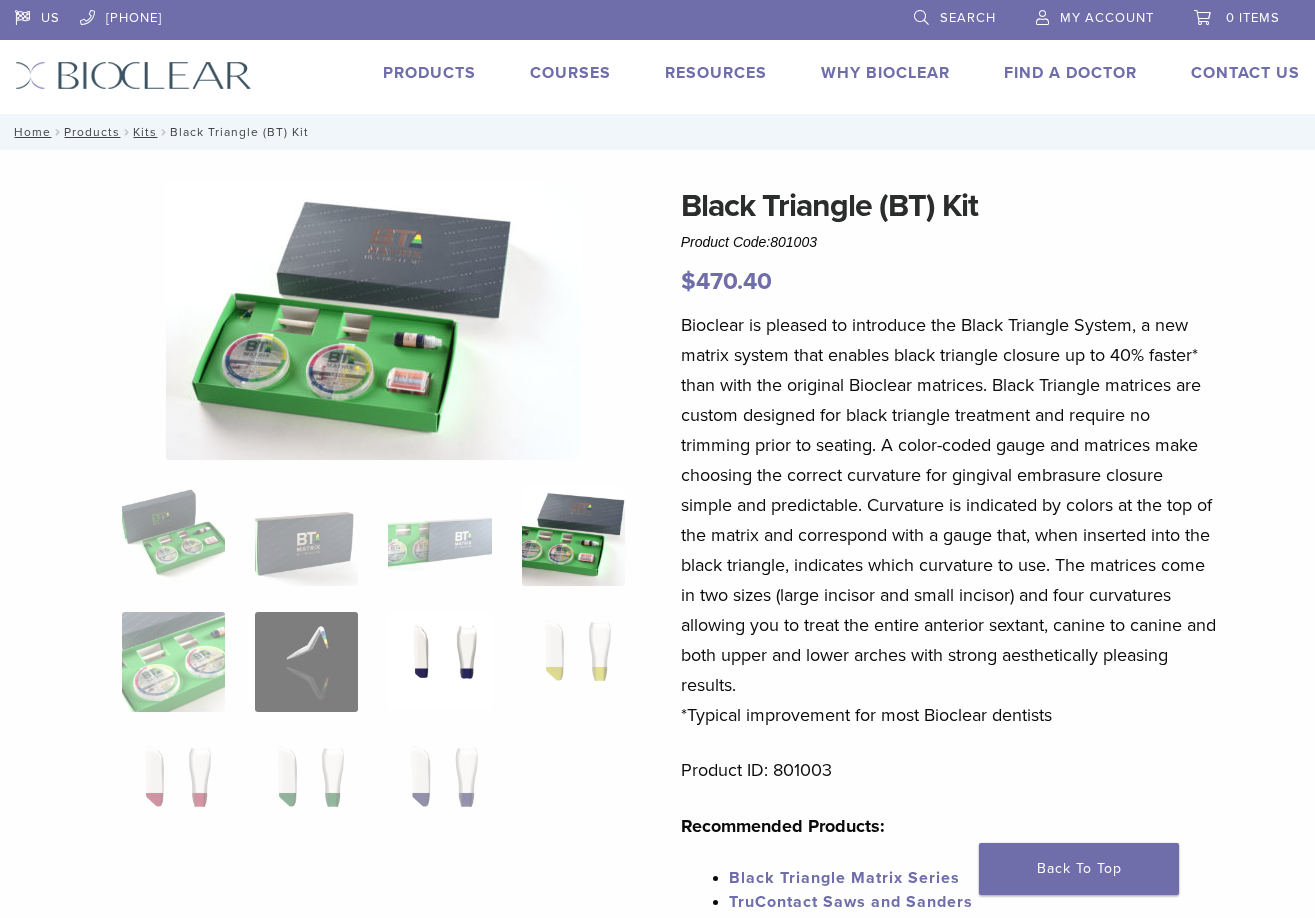 click at bounding box center [439, 662] 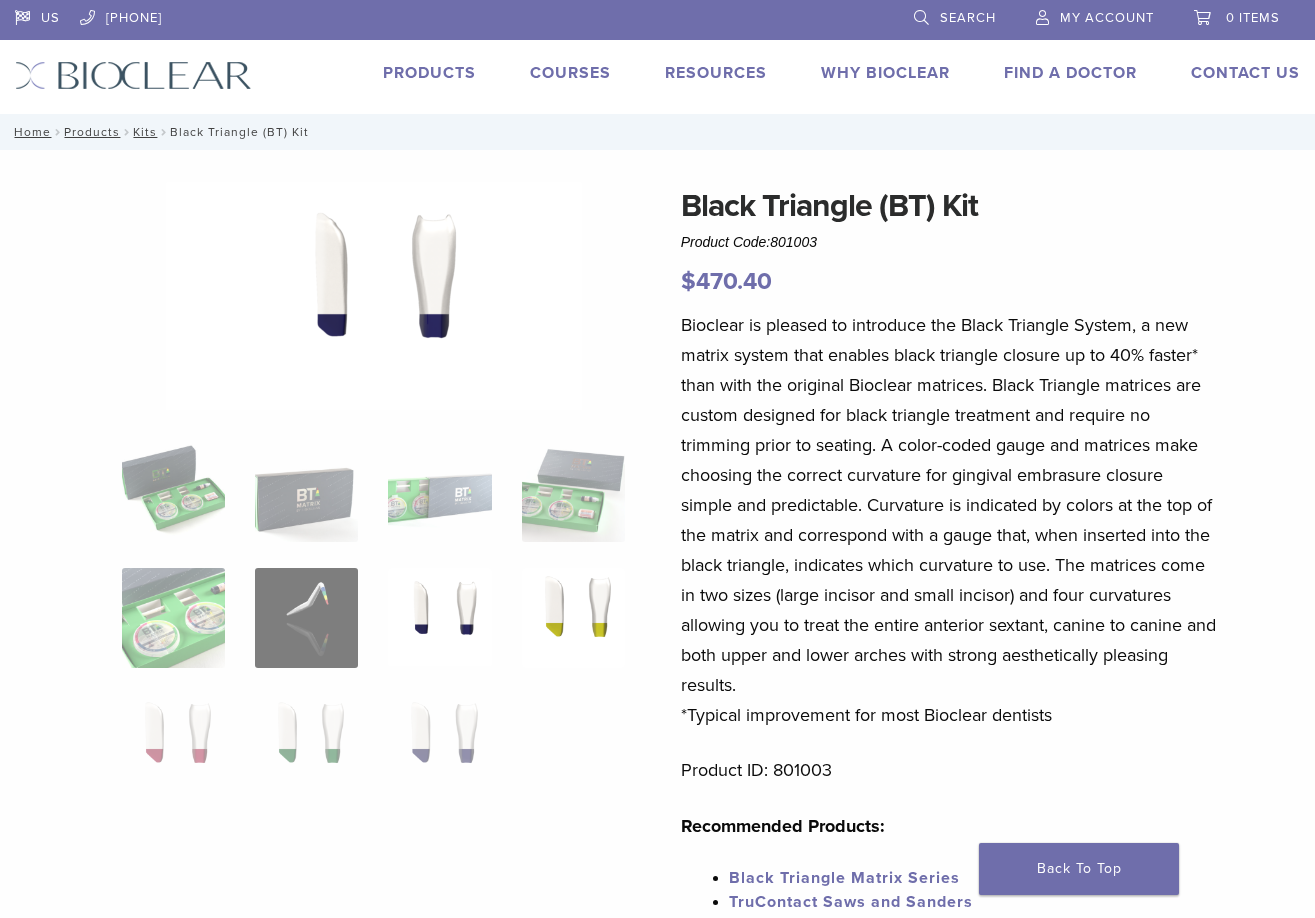 click at bounding box center (573, 618) 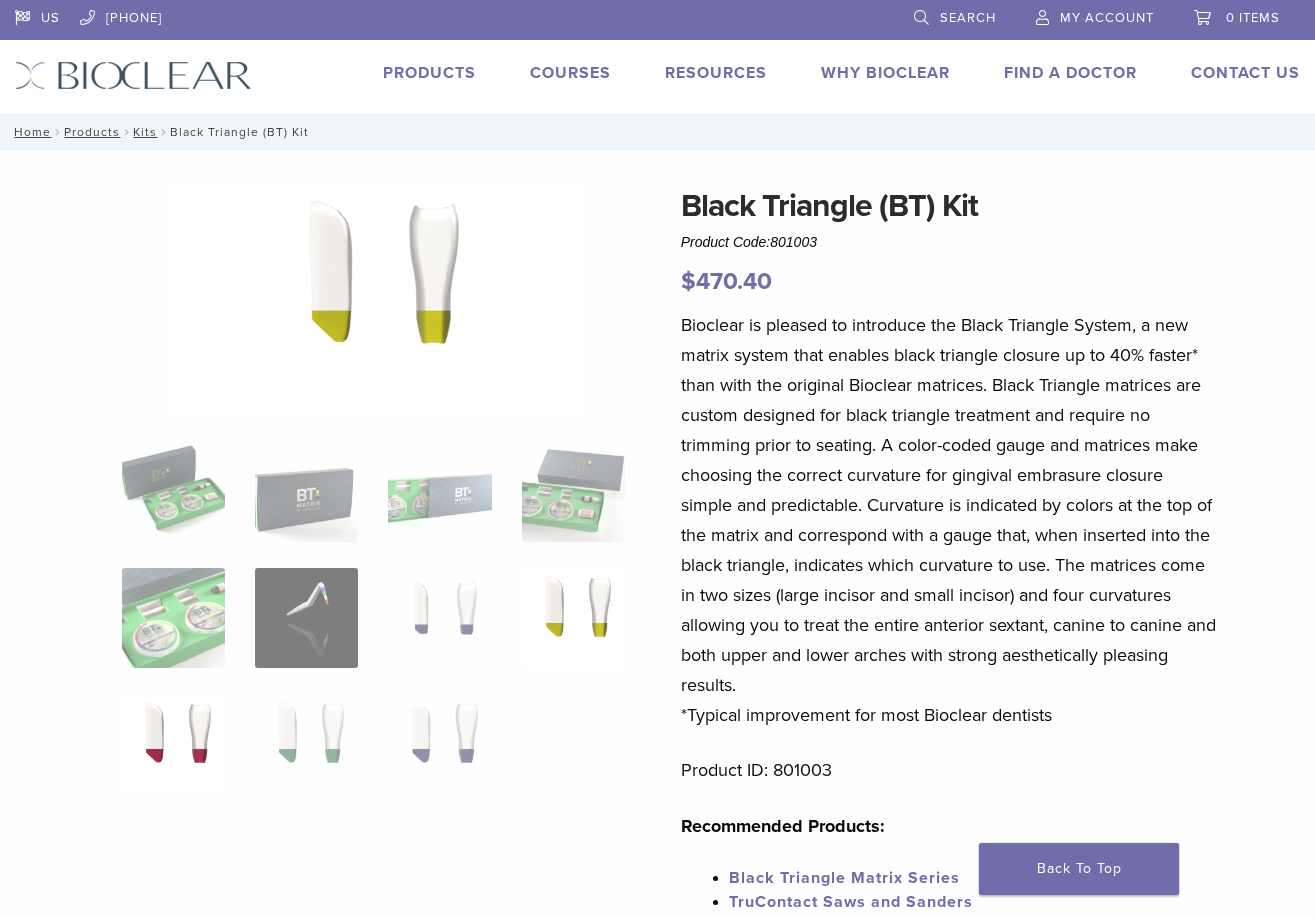 click at bounding box center [173, 744] 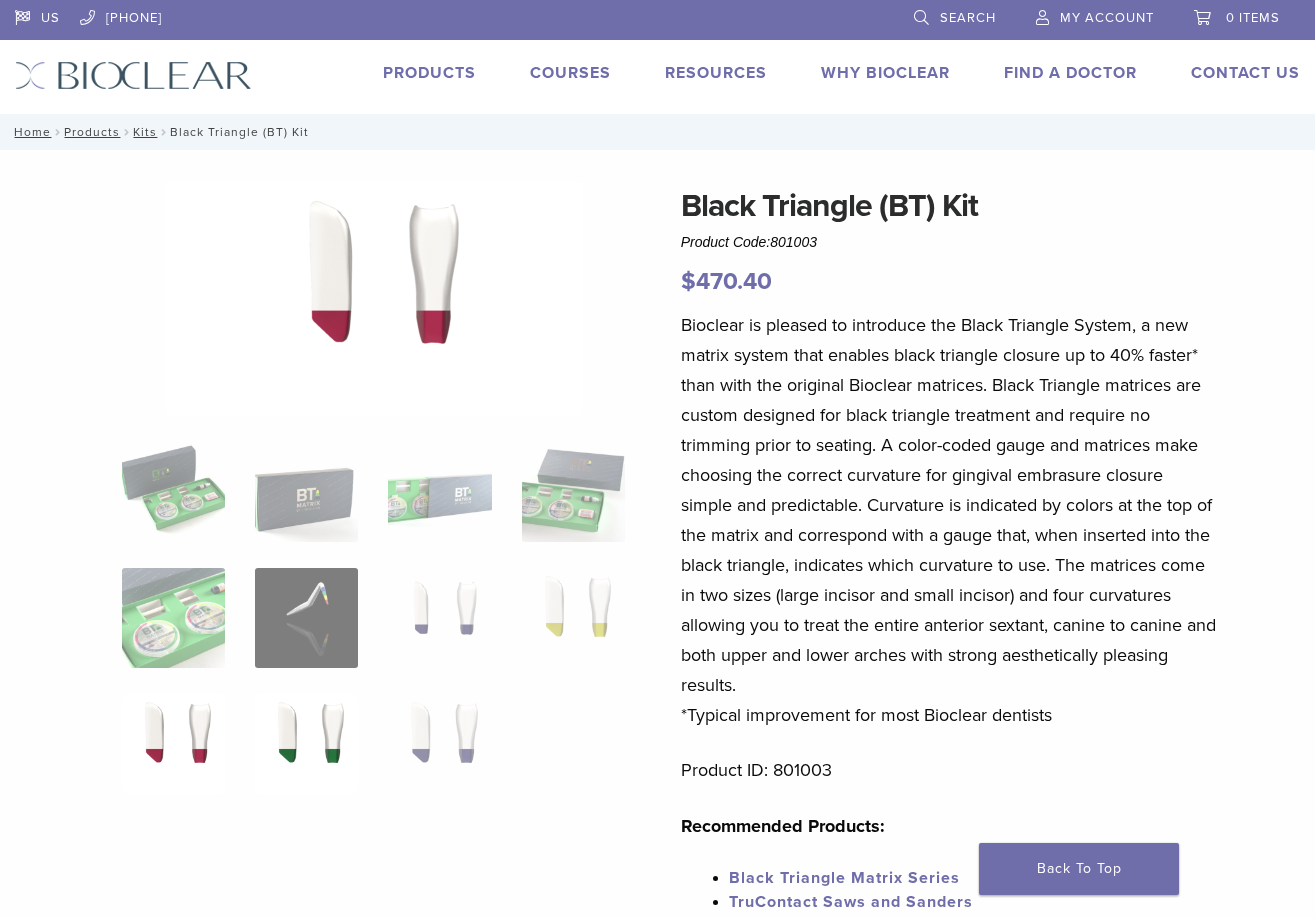 click at bounding box center [306, 744] 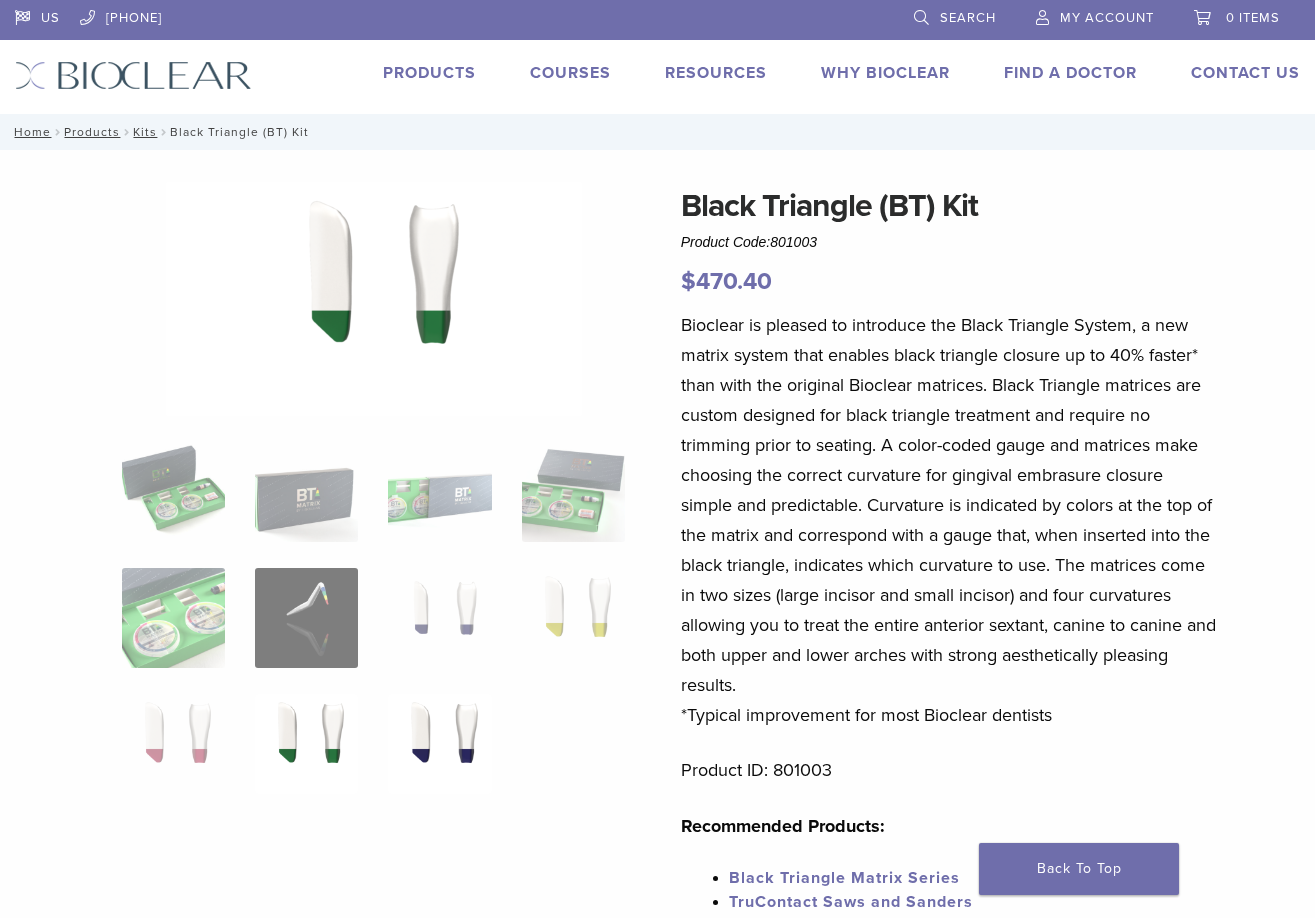 click at bounding box center (439, 744) 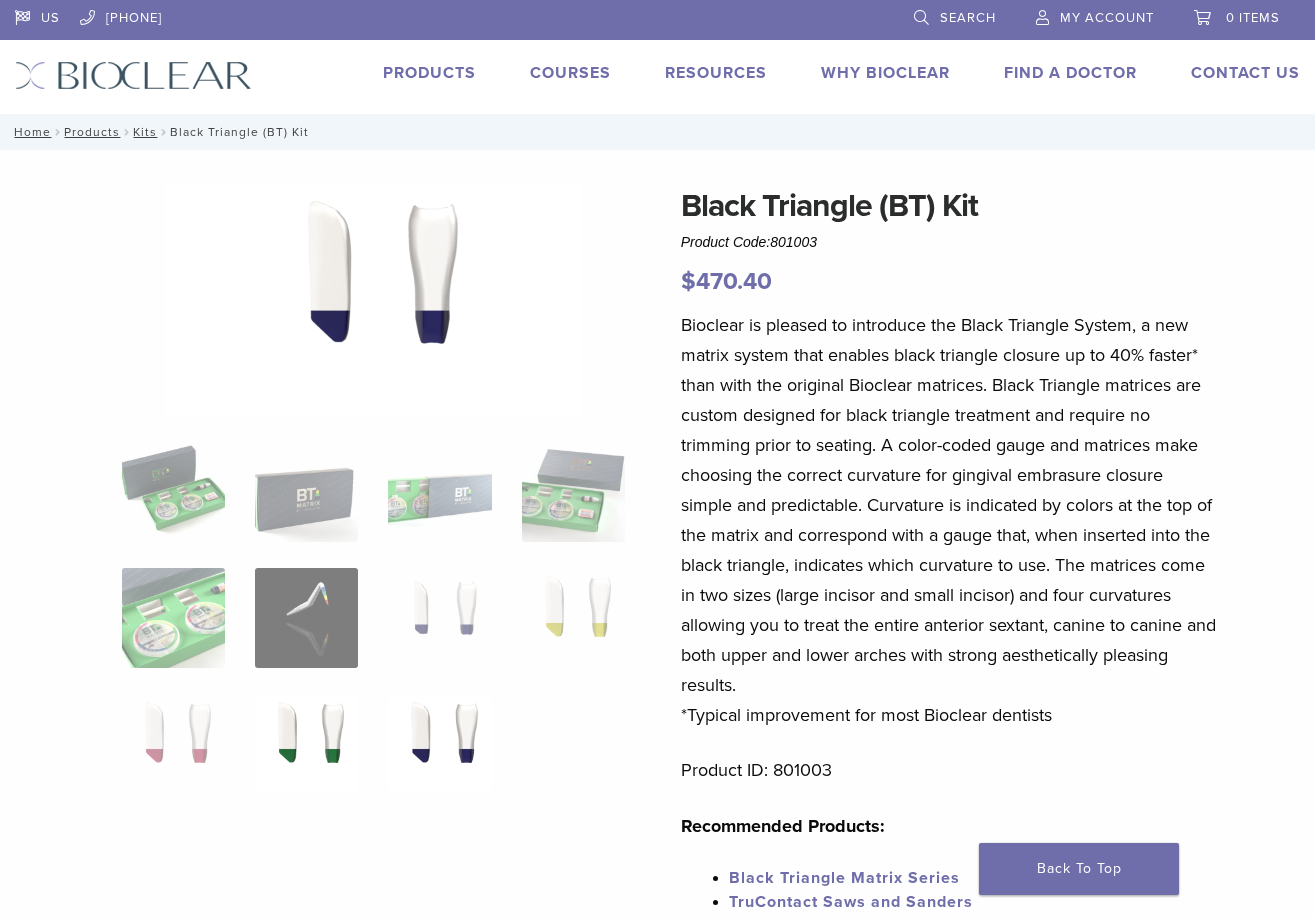 click at bounding box center [306, 744] 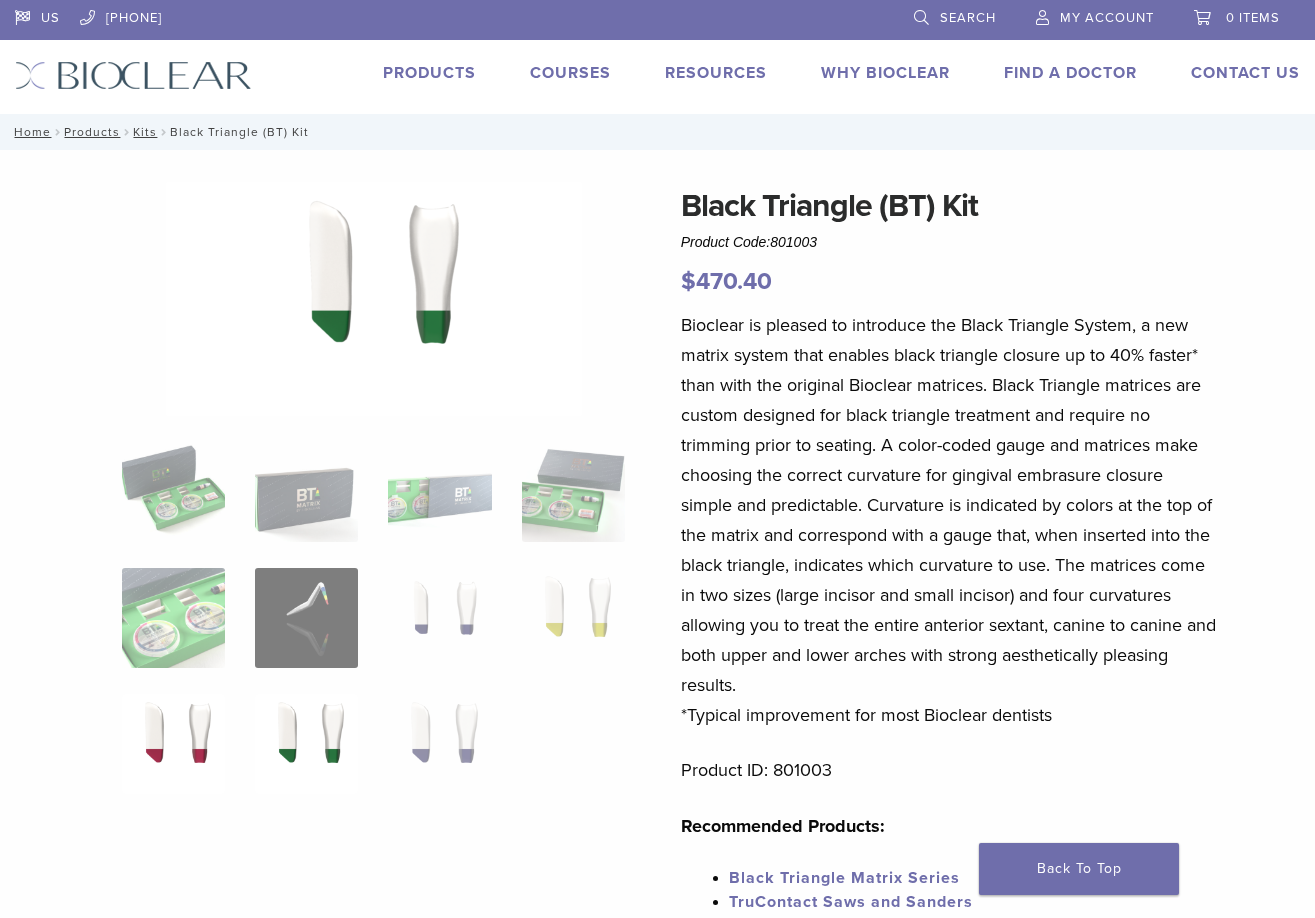 click at bounding box center [173, 744] 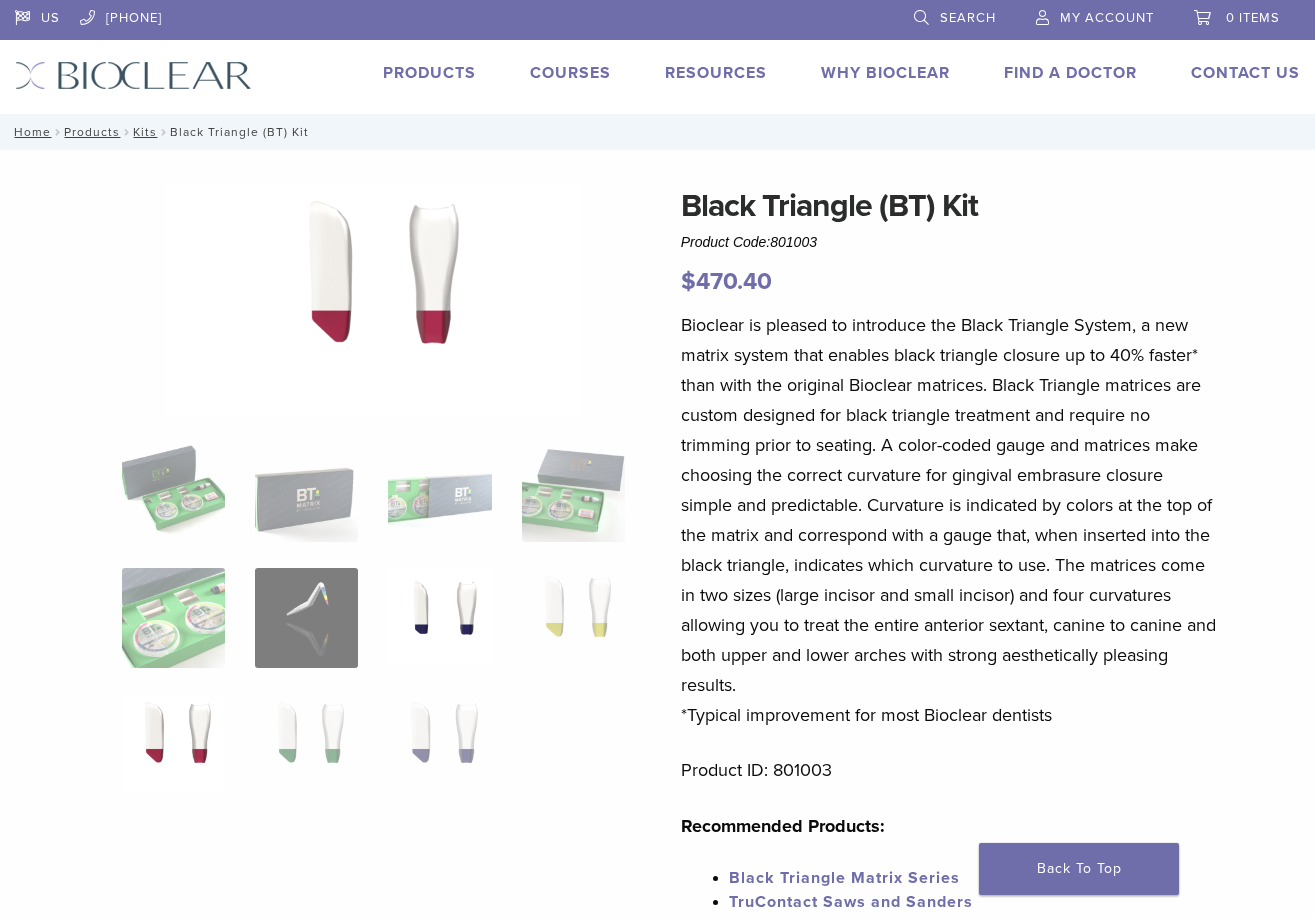 click at bounding box center [439, 618] 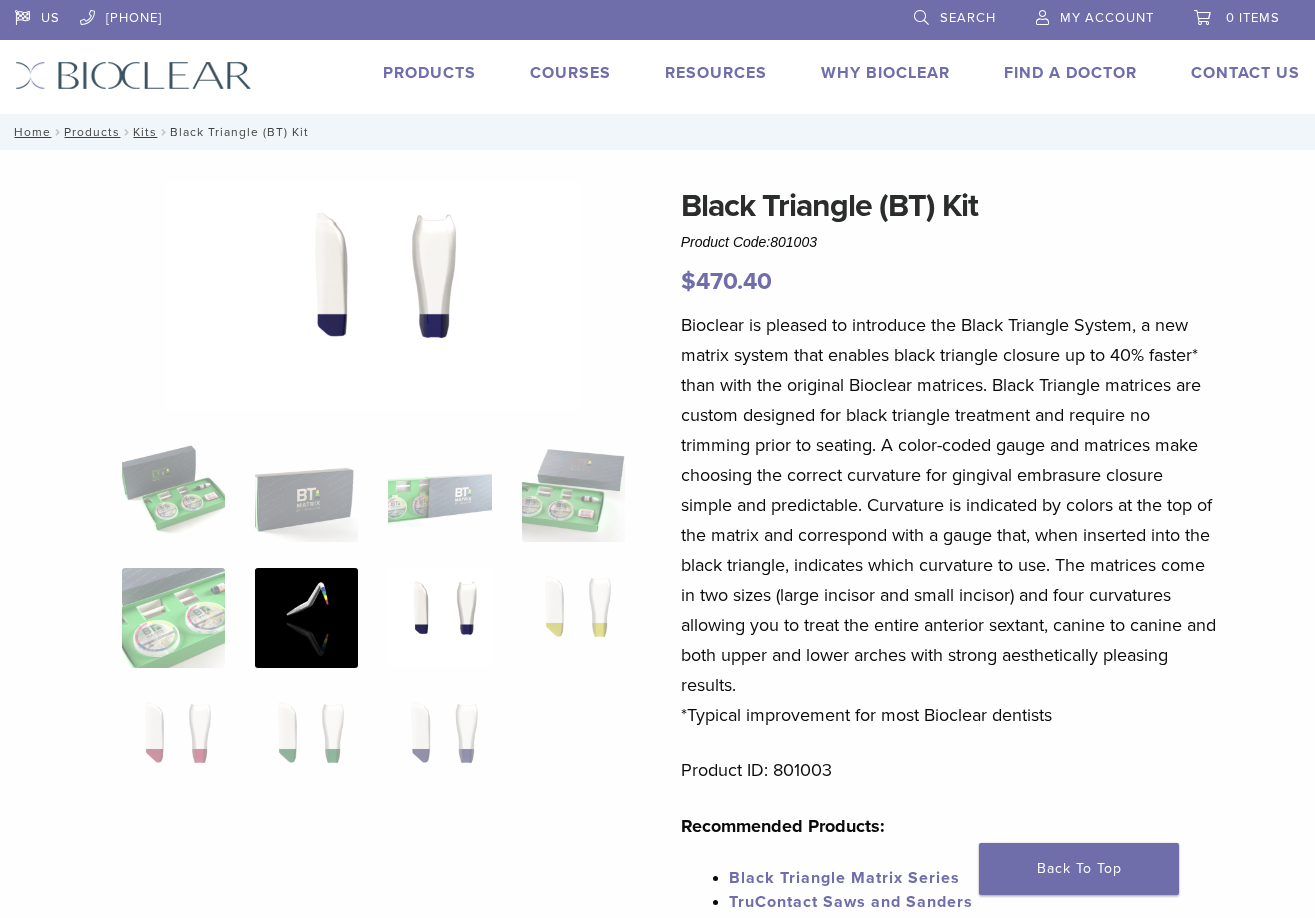 click at bounding box center (306, 618) 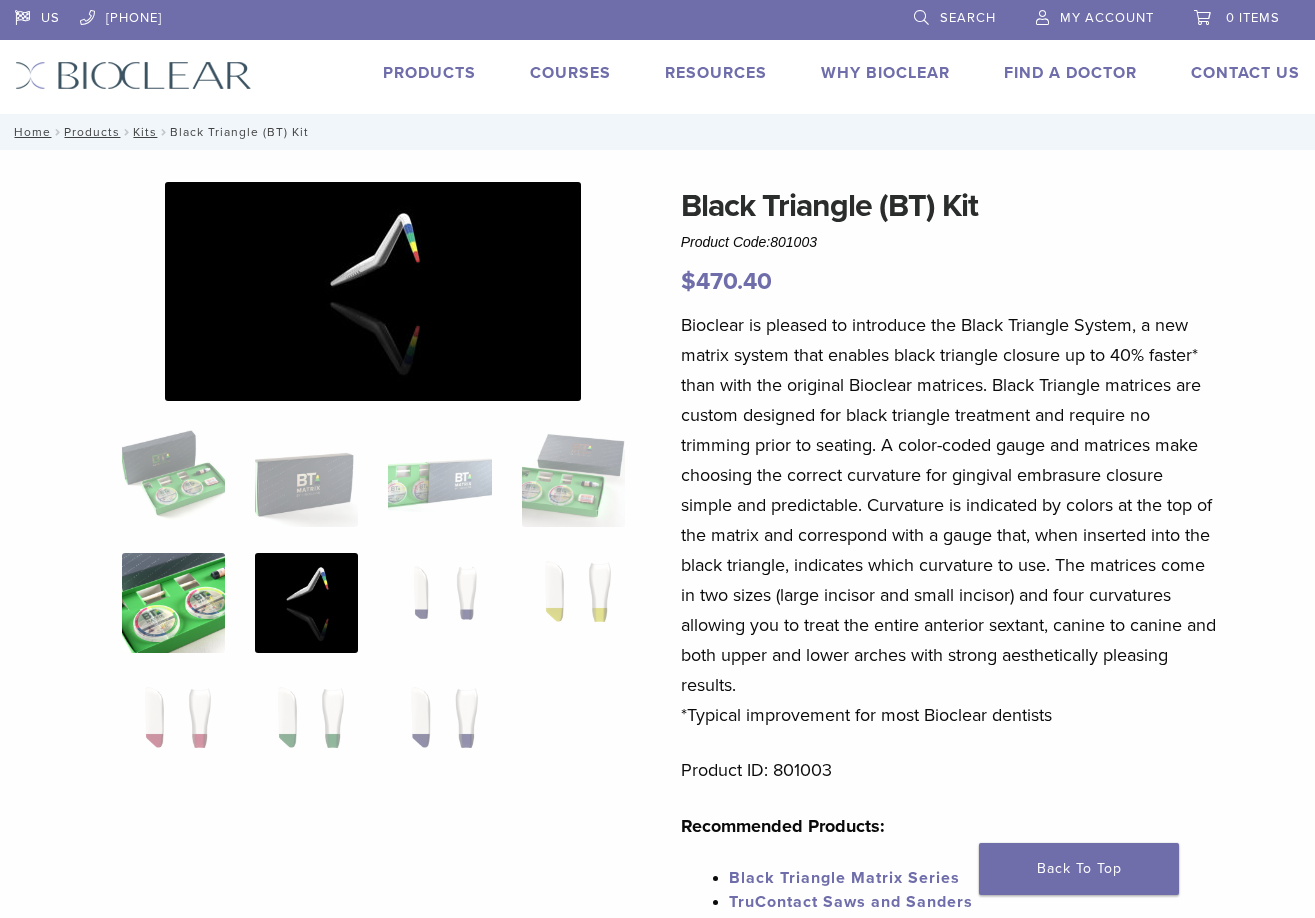 click at bounding box center [173, 603] 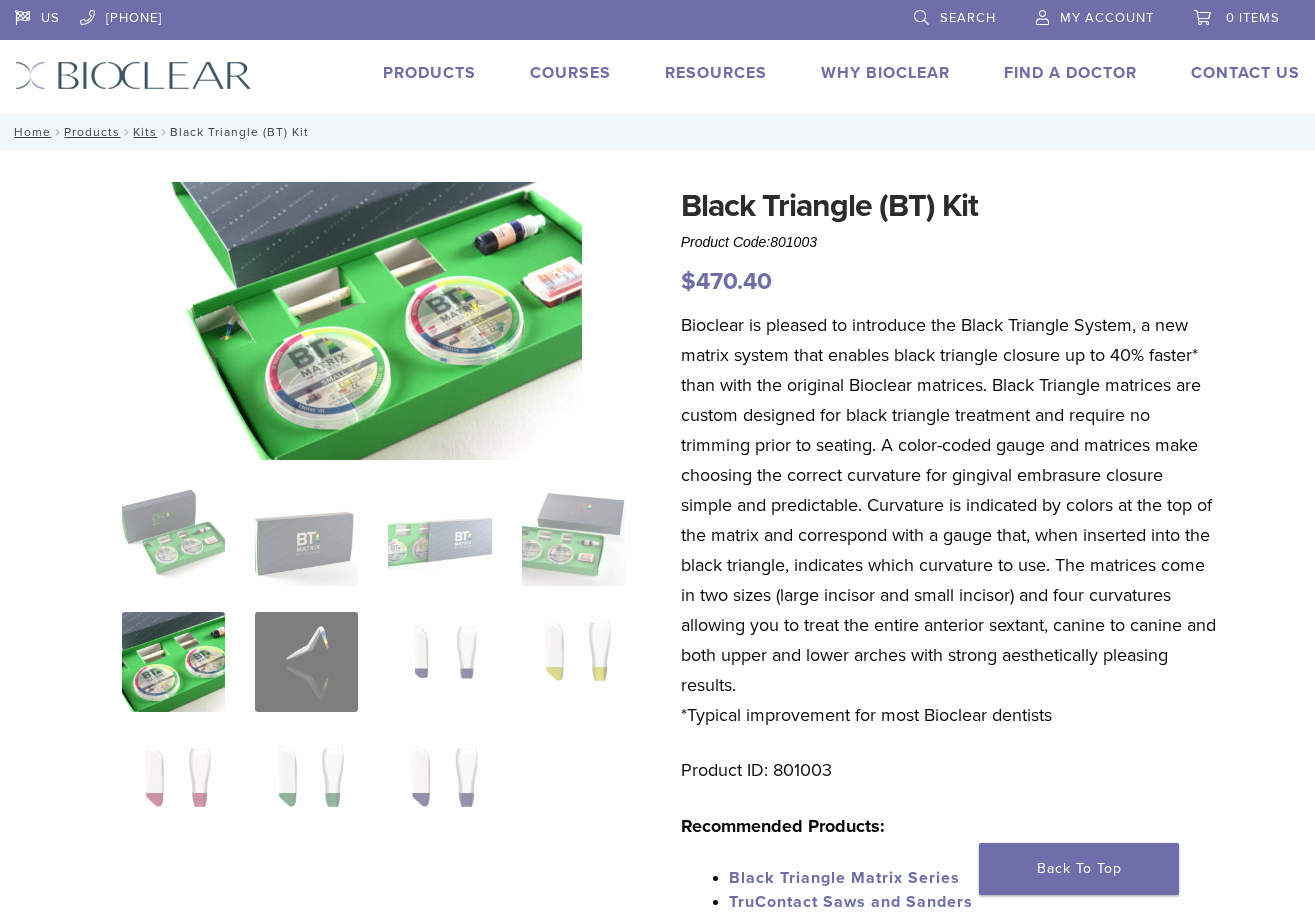 click on "Products" at bounding box center (429, 73) 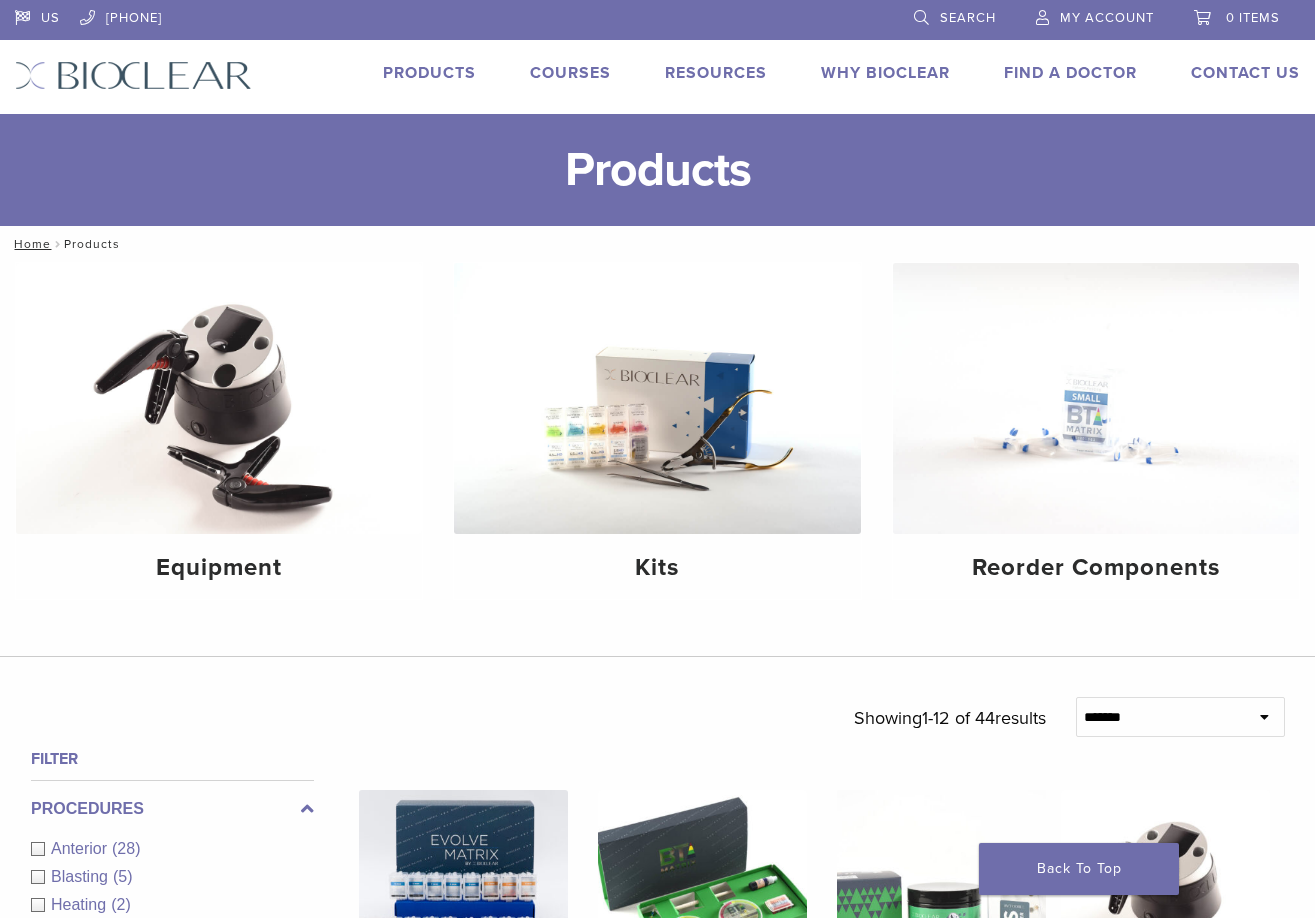 scroll, scrollTop: 0, scrollLeft: 0, axis: both 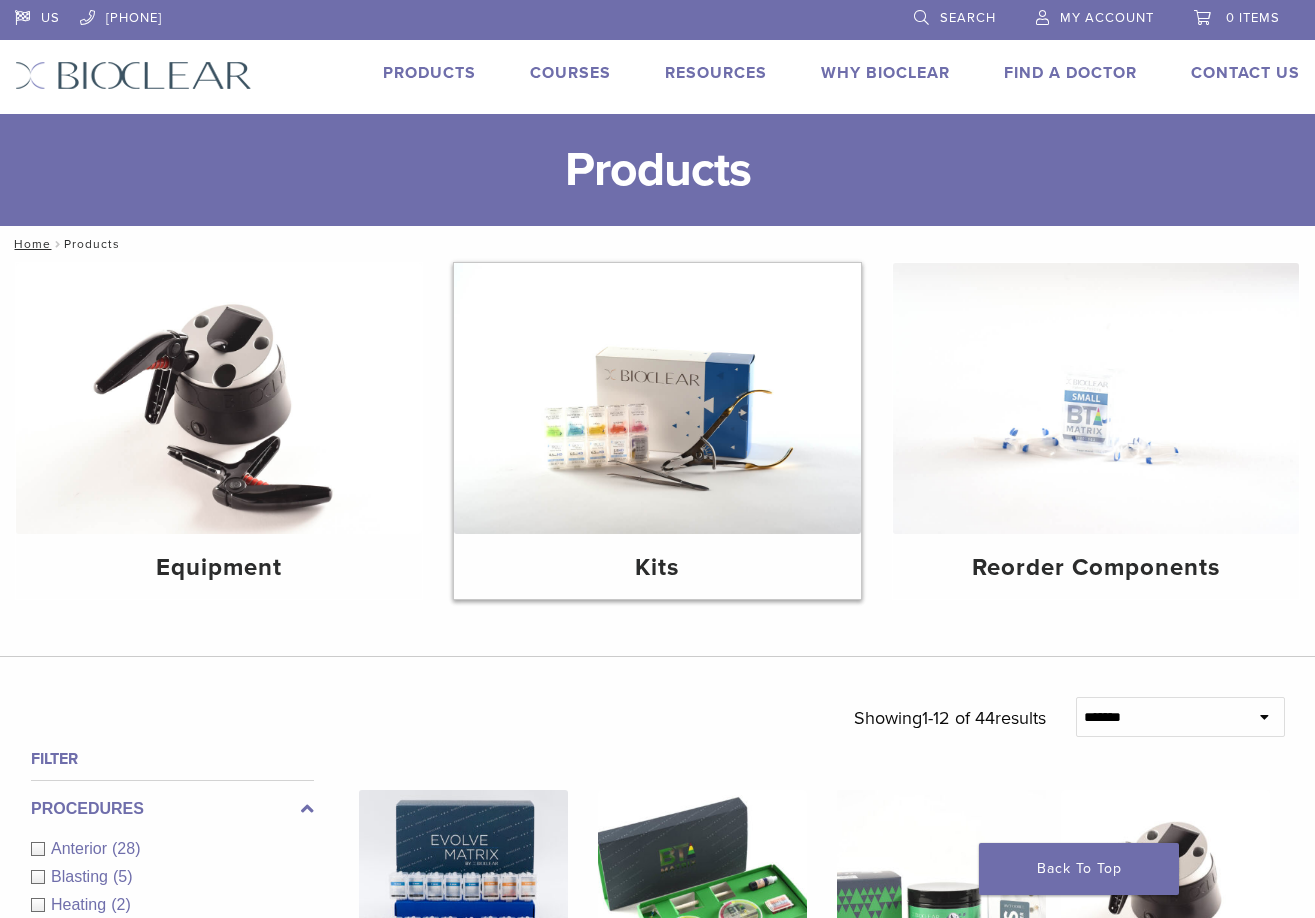 click on "Kits" at bounding box center (657, 568) 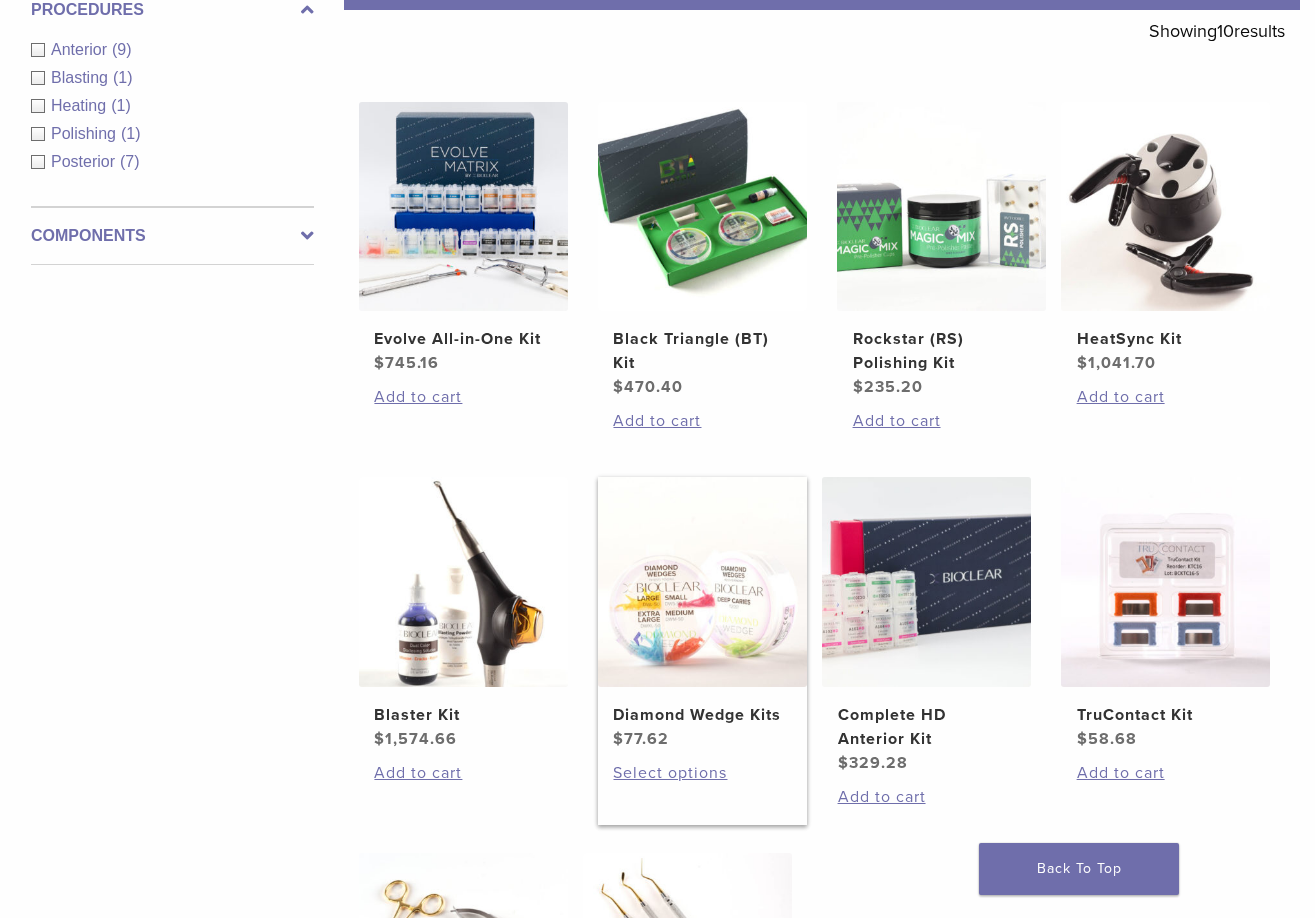 scroll, scrollTop: 400, scrollLeft: 0, axis: vertical 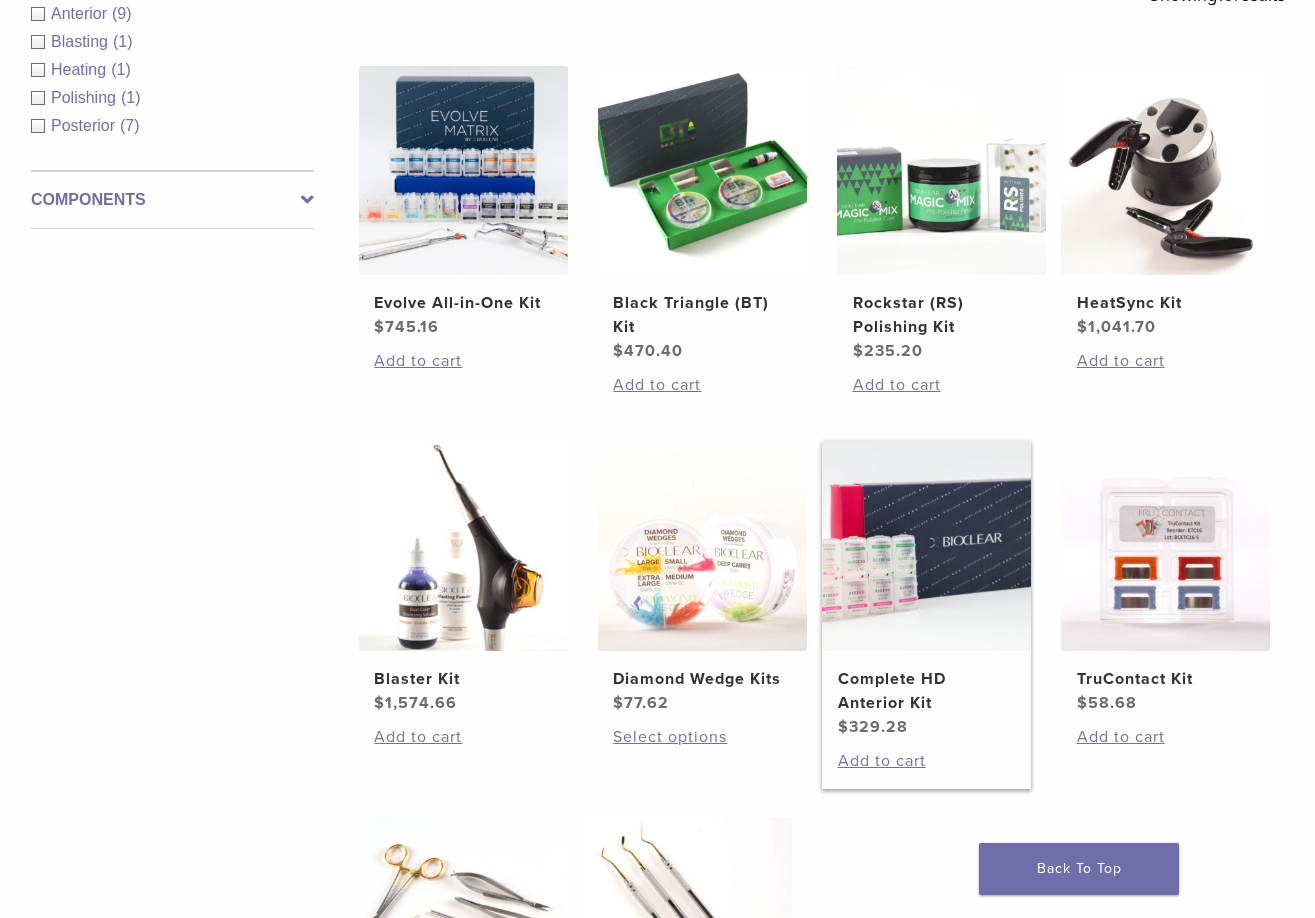 click on "Complete HD Anterior Kit" at bounding box center [927, 691] 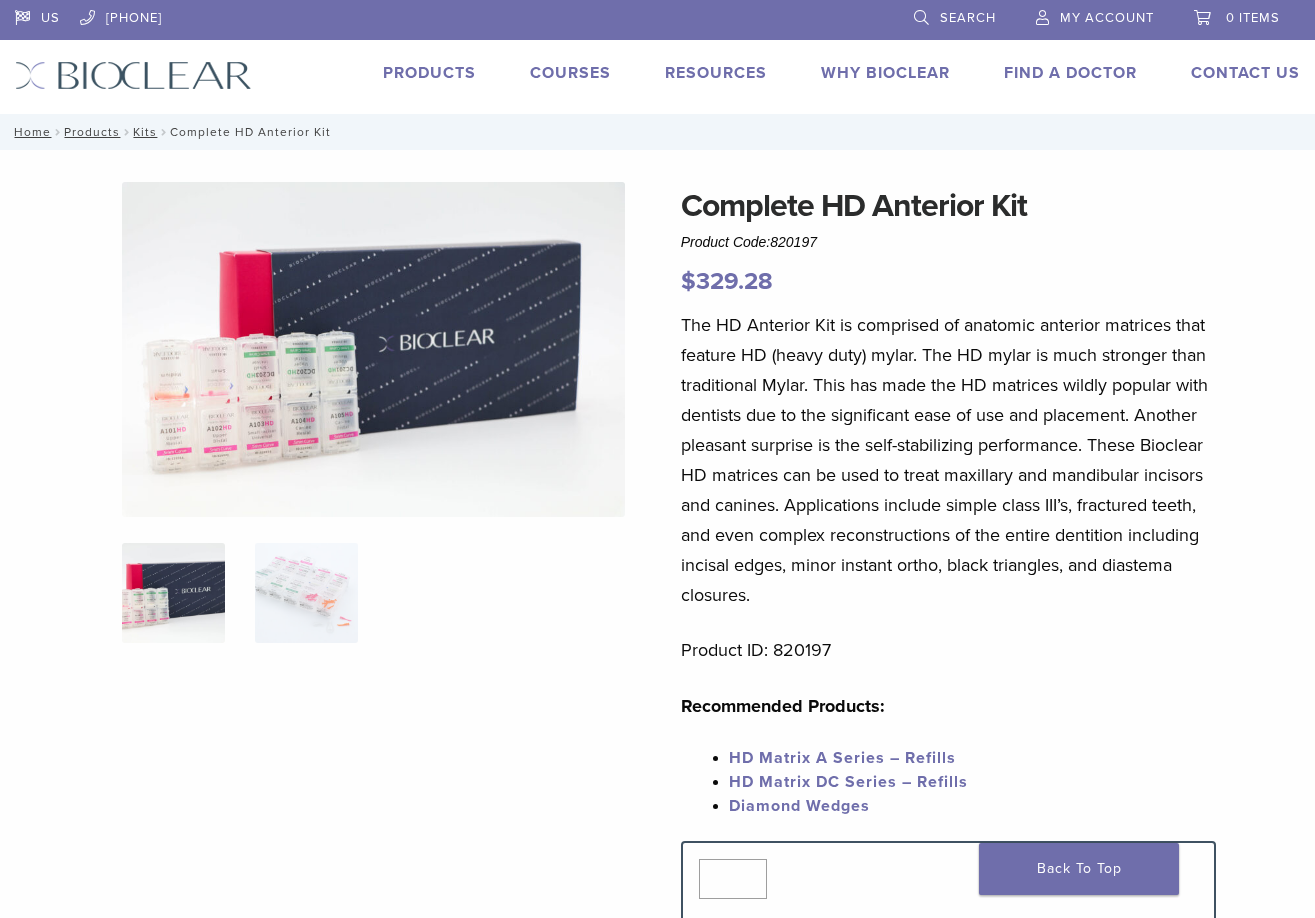 scroll, scrollTop: 0, scrollLeft: 0, axis: both 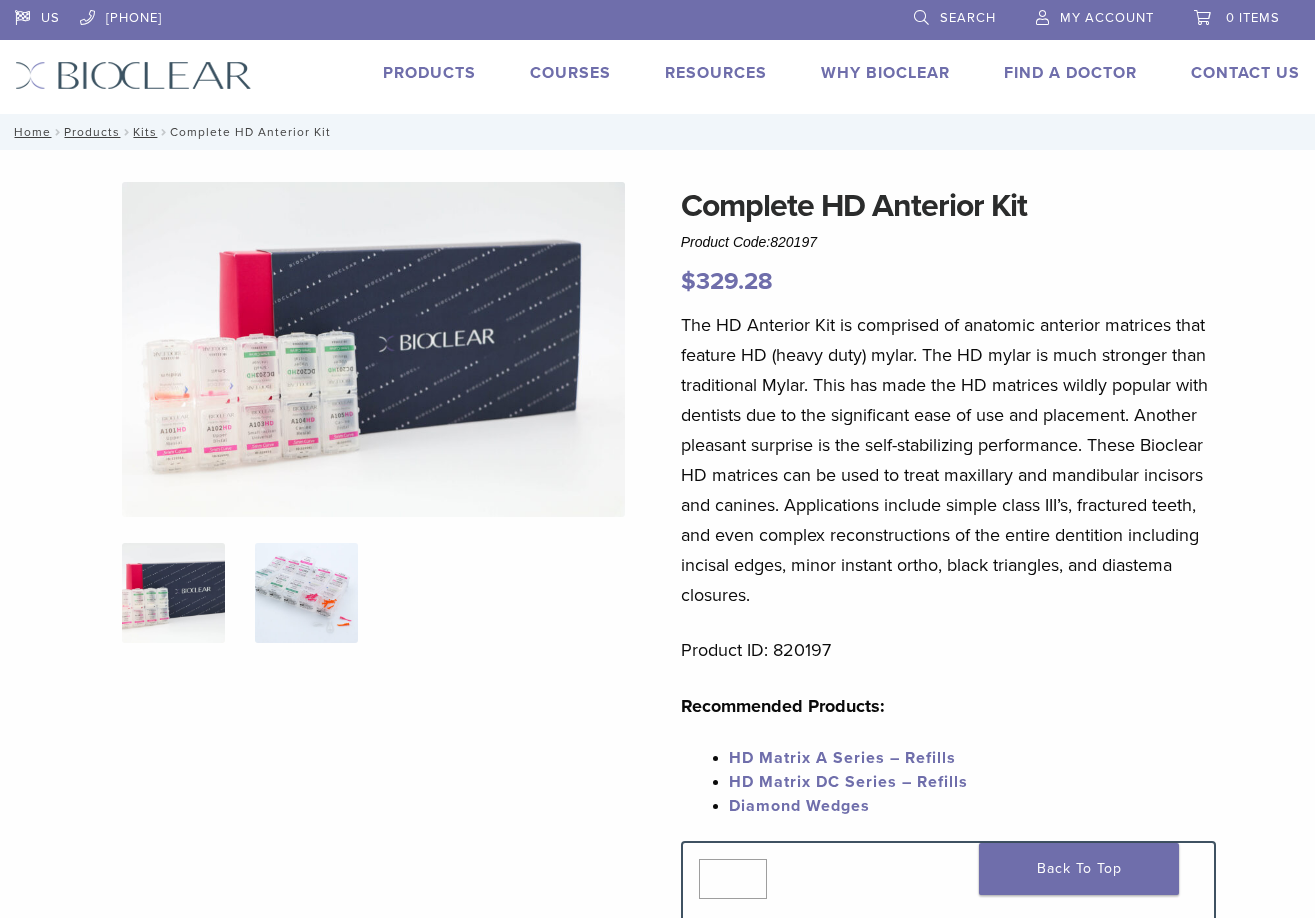 click at bounding box center [306, 593] 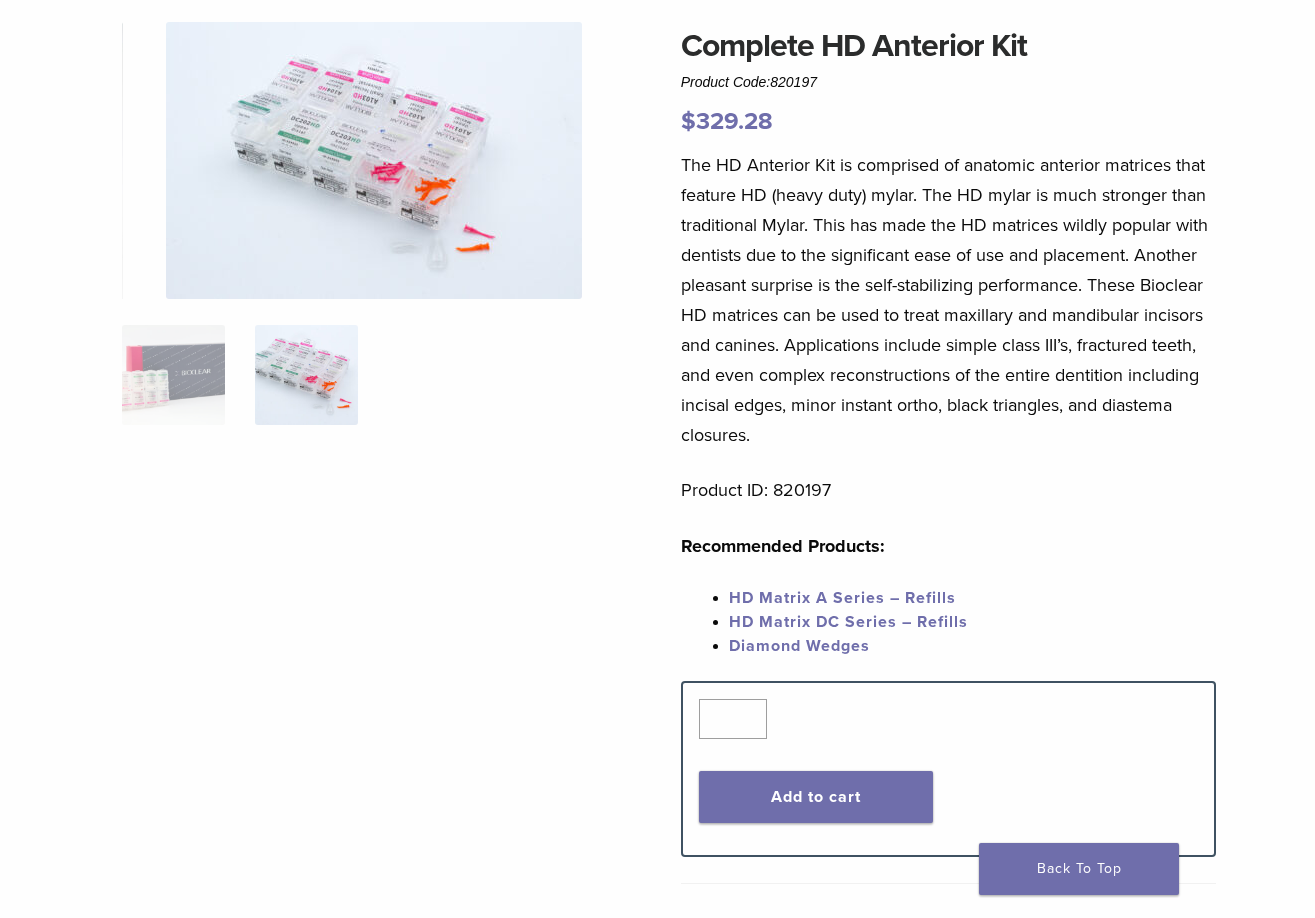 scroll, scrollTop: 0, scrollLeft: 0, axis: both 